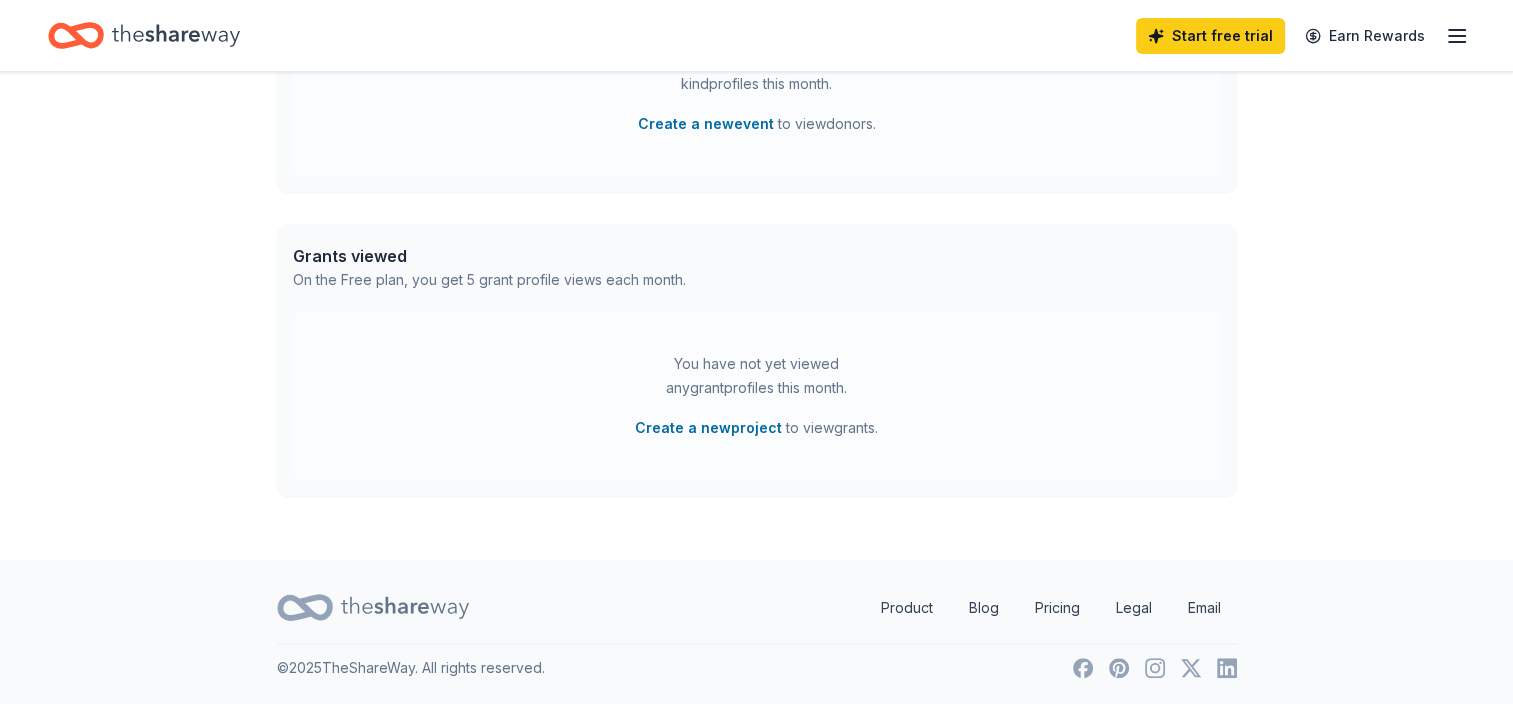 scroll, scrollTop: 0, scrollLeft: 0, axis: both 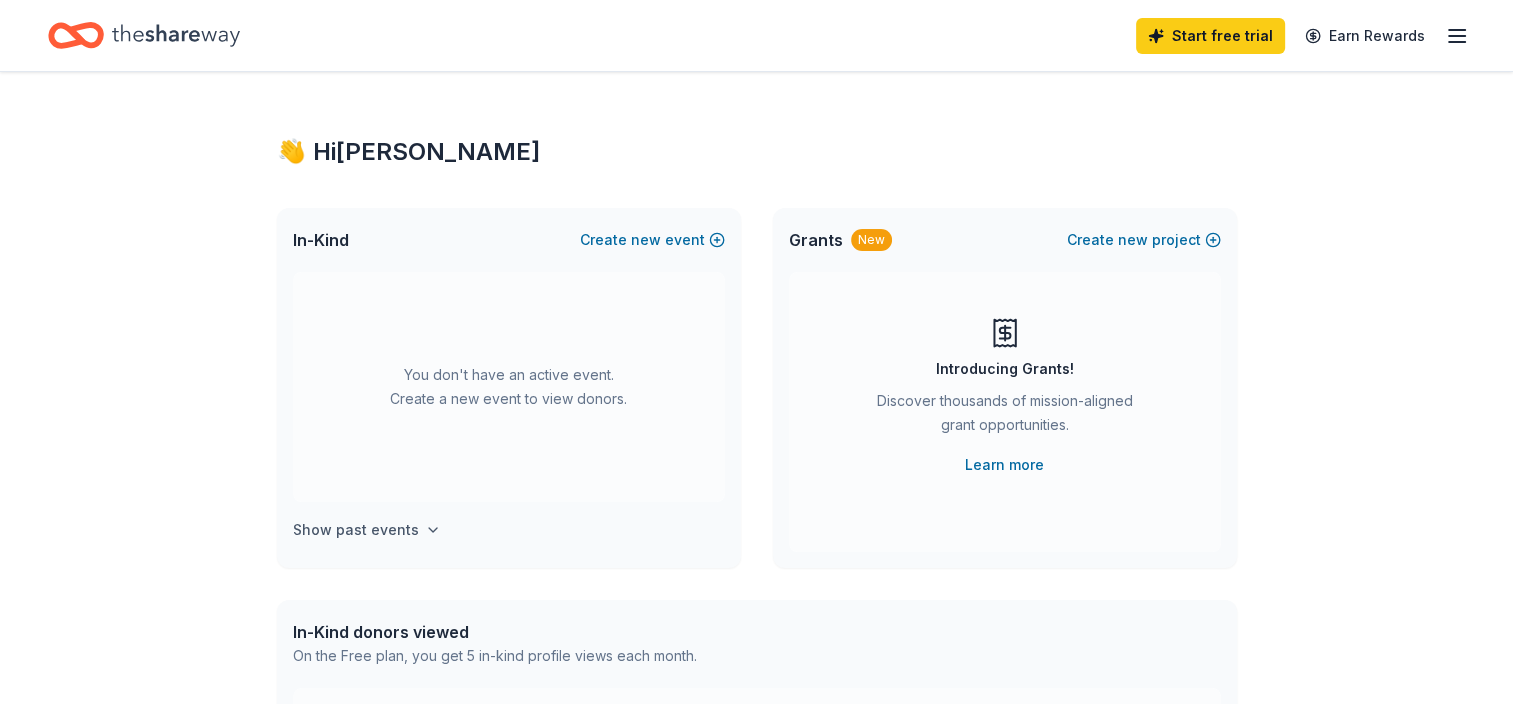 click on "Show past events" at bounding box center (356, 530) 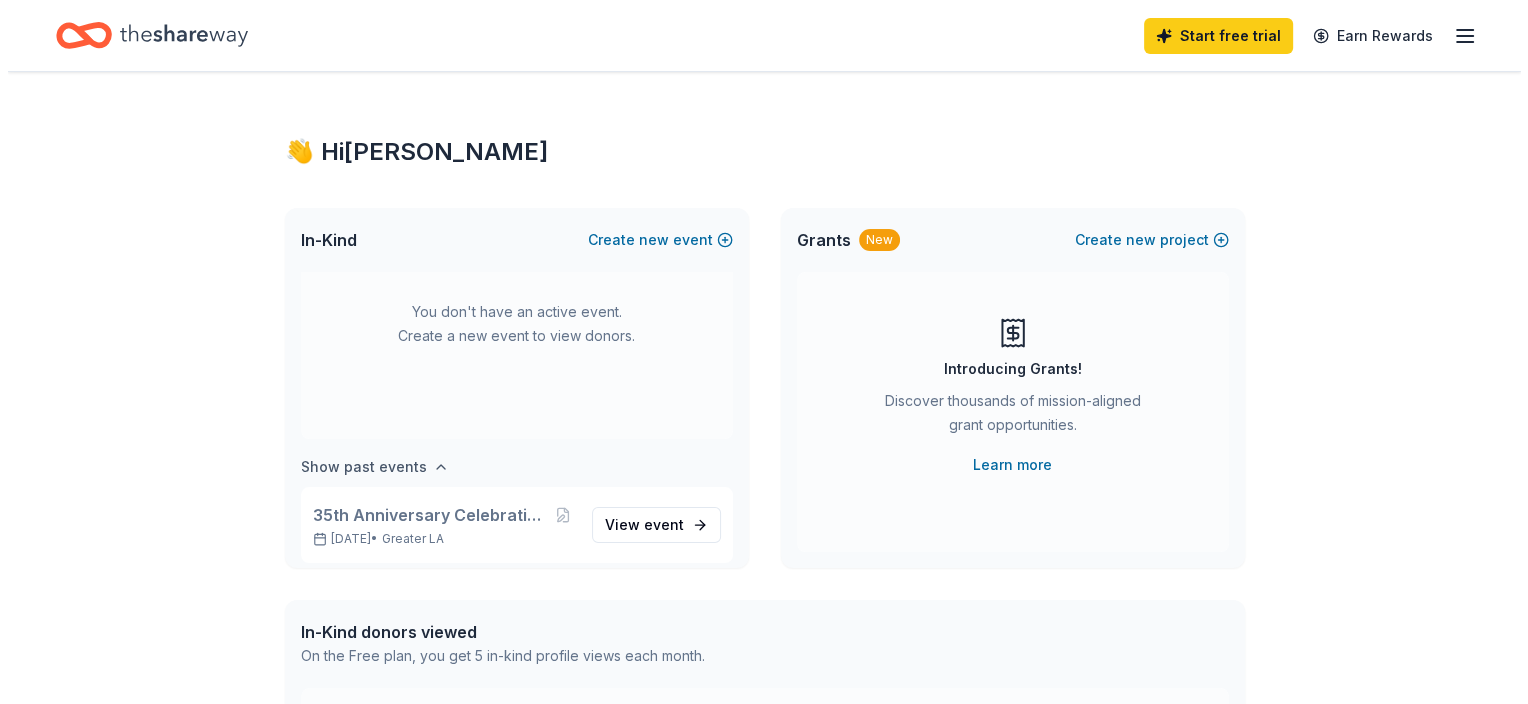 scroll, scrollTop: 73, scrollLeft: 0, axis: vertical 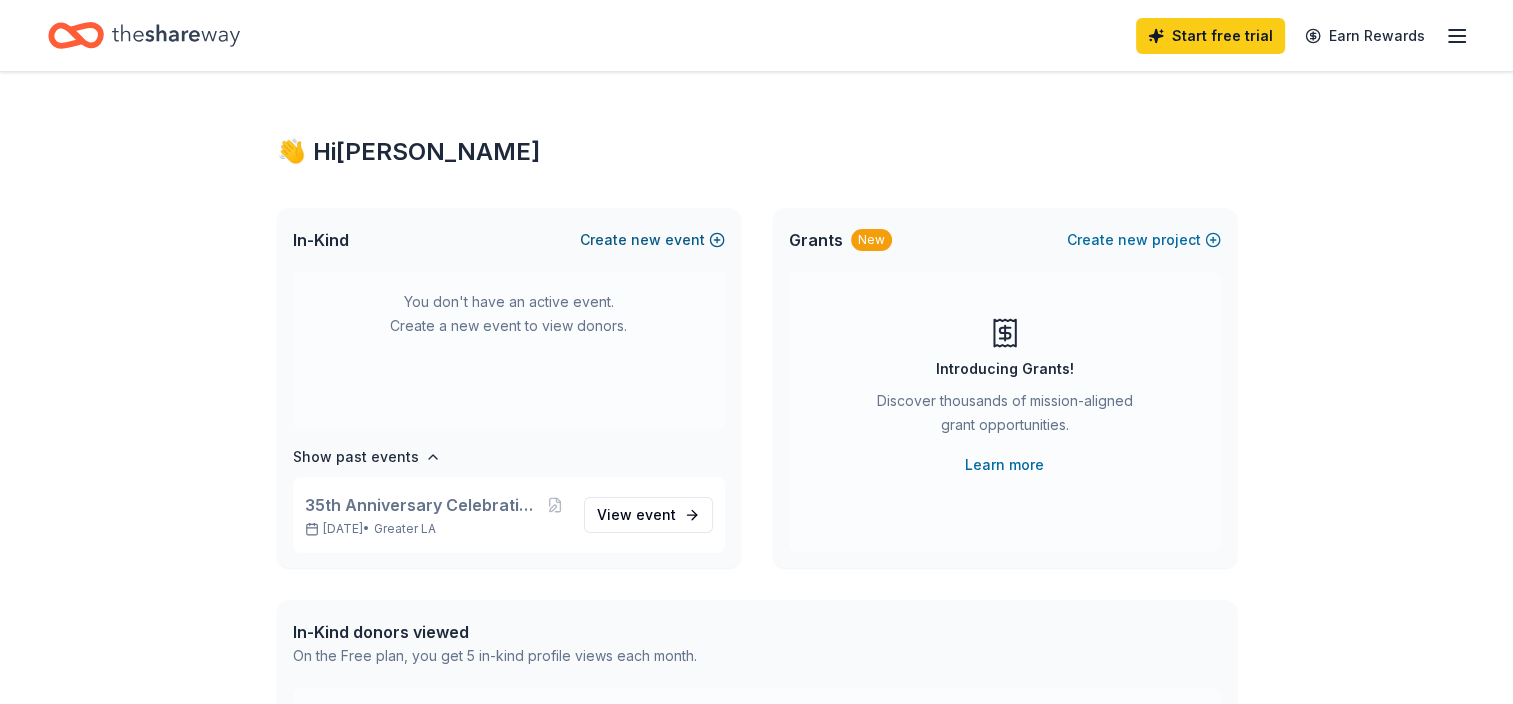 click on "Create  new  event" at bounding box center (652, 240) 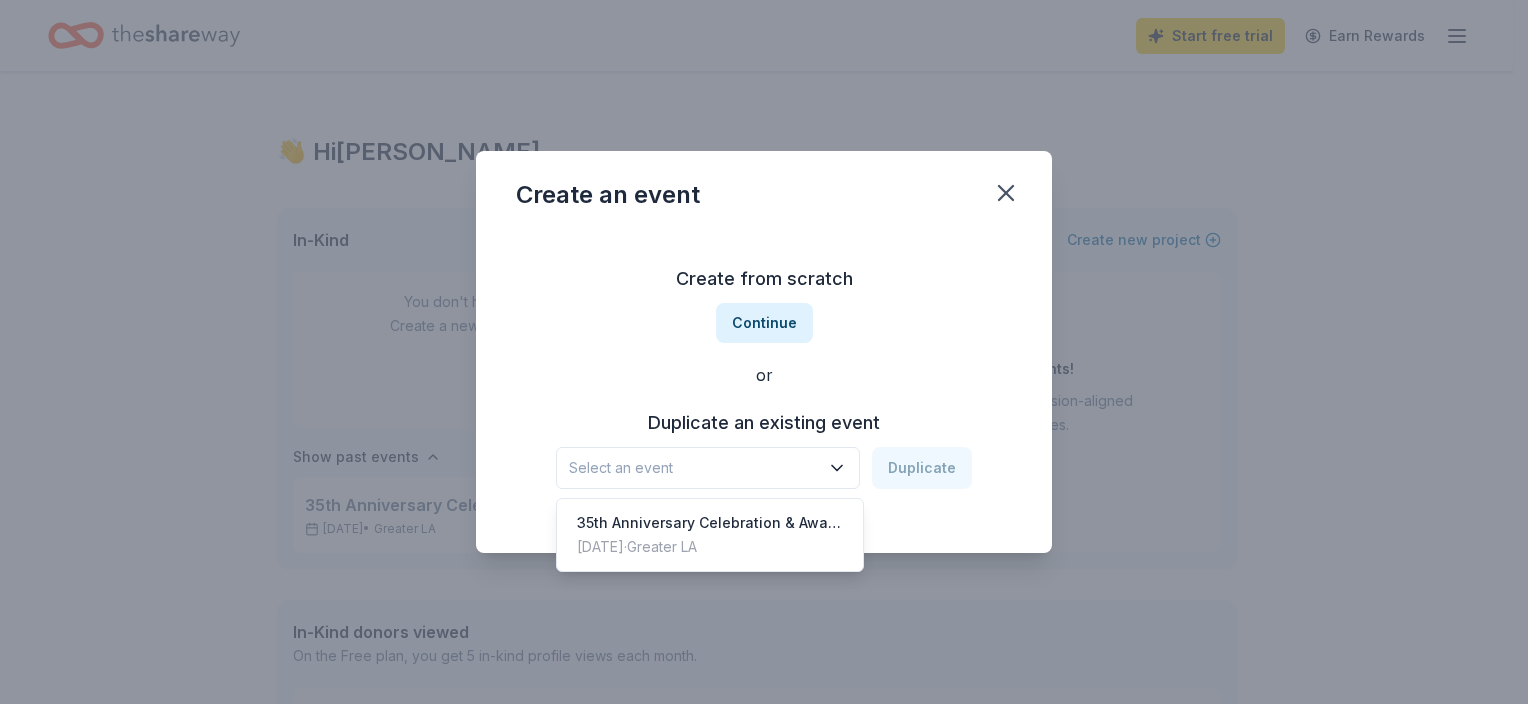 click on "Select an event" at bounding box center (694, 468) 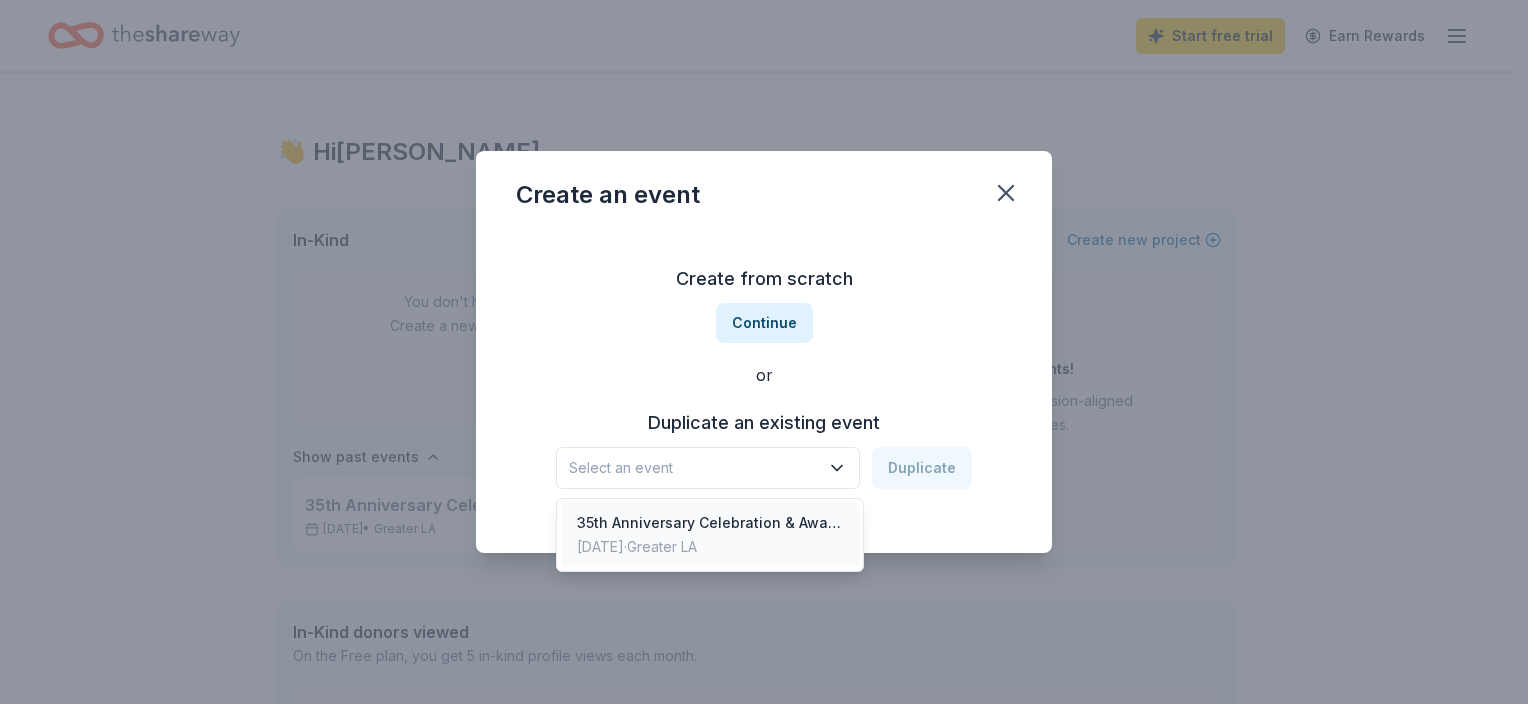 click on "[DATE]  ·  Greater LA" at bounding box center (710, 547) 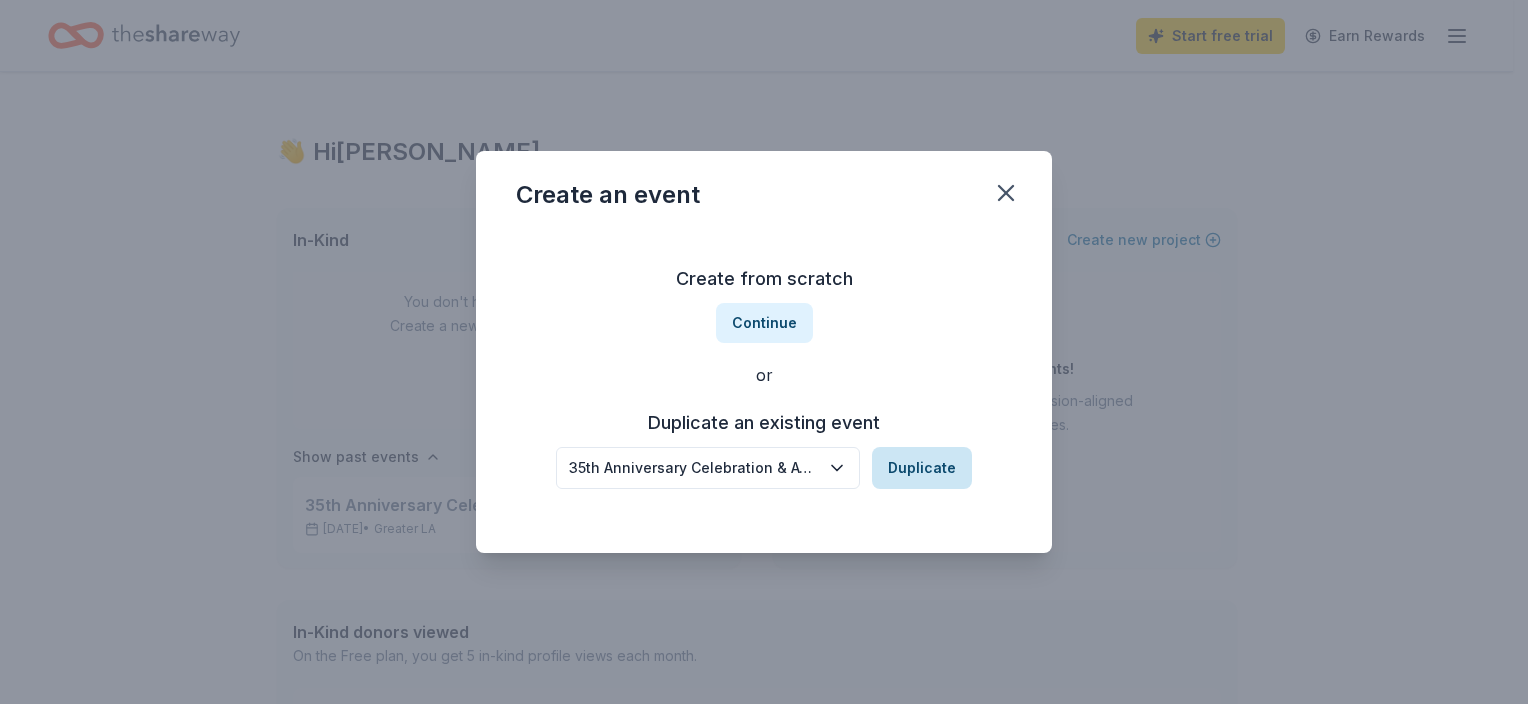 click on "Duplicate" at bounding box center (922, 468) 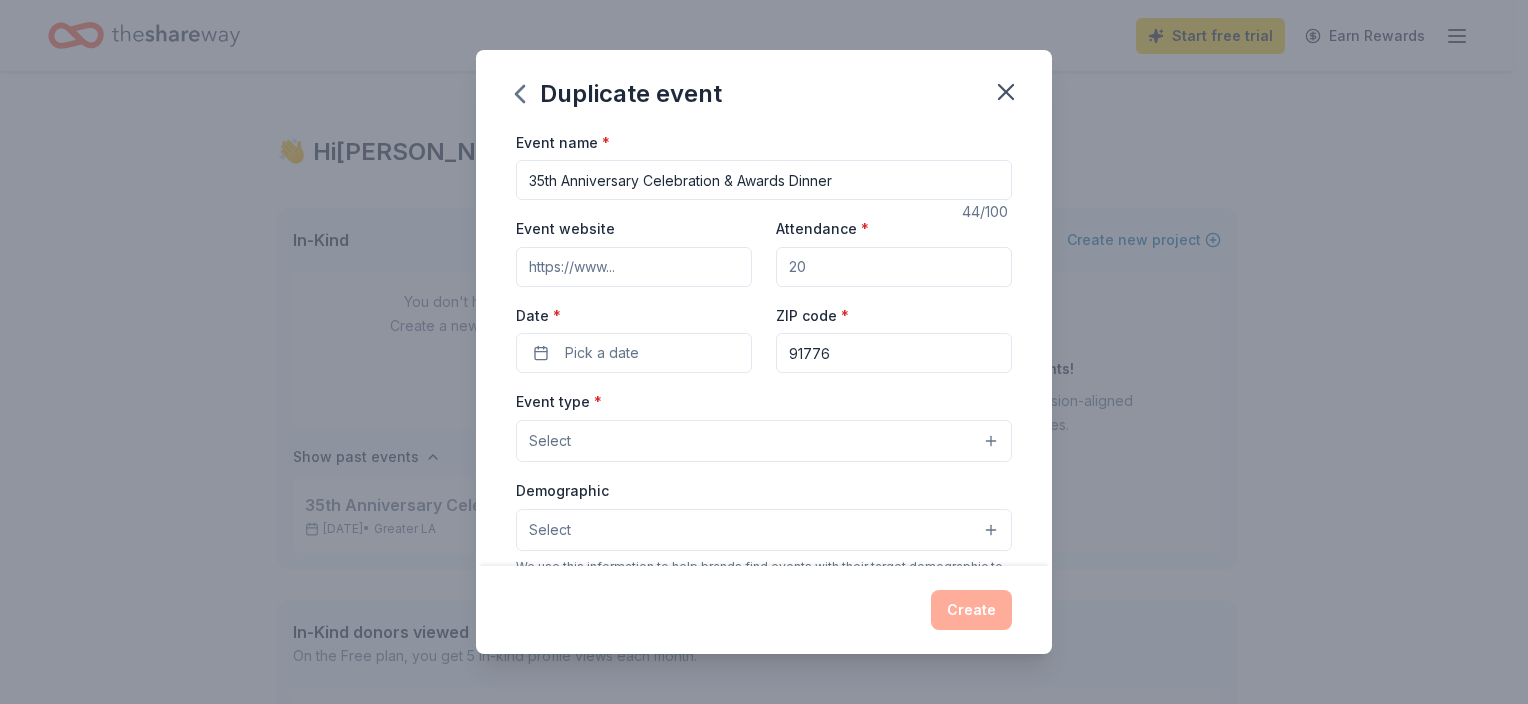 click on "35th Anniversary Celebration & Awards Dinner" at bounding box center (764, 180) 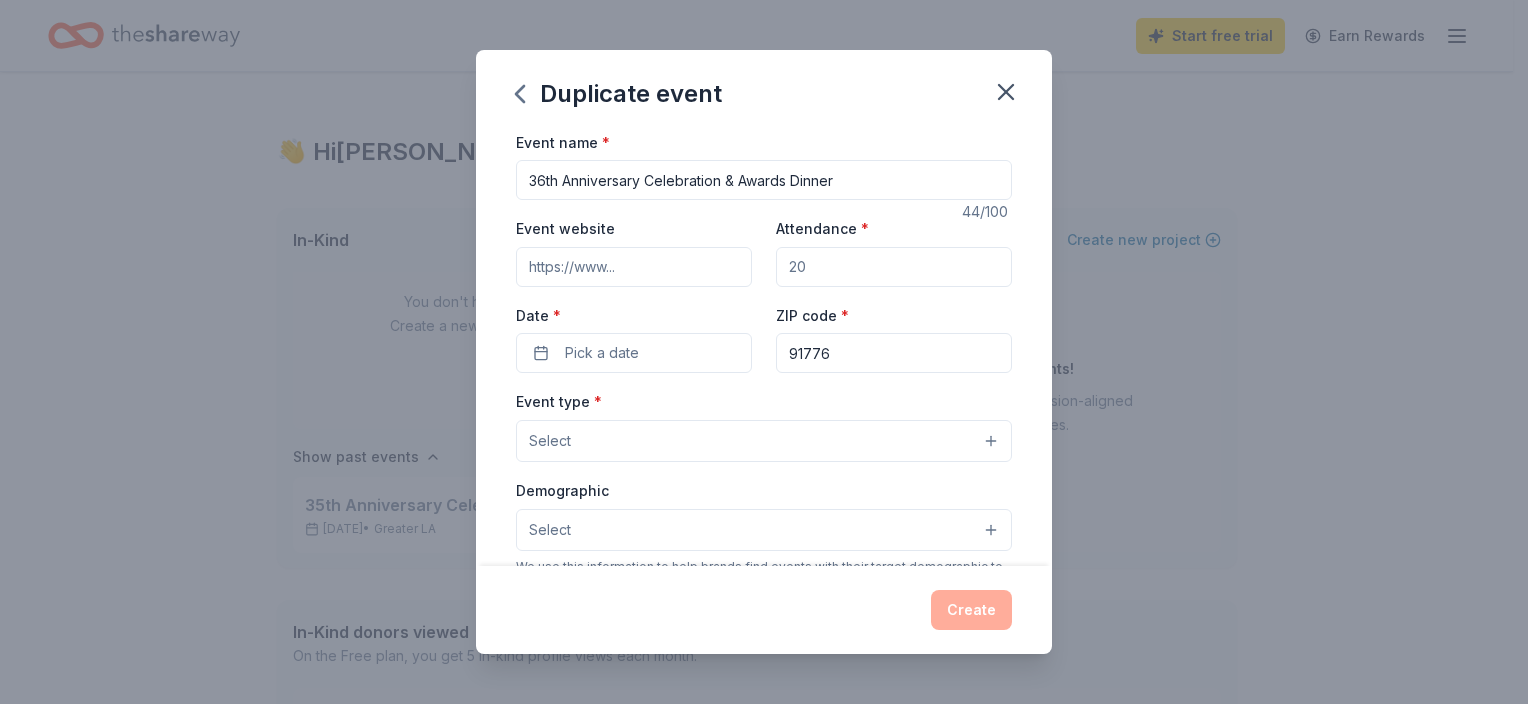 type on "36th Anniversary Celebration & Awards Dinner" 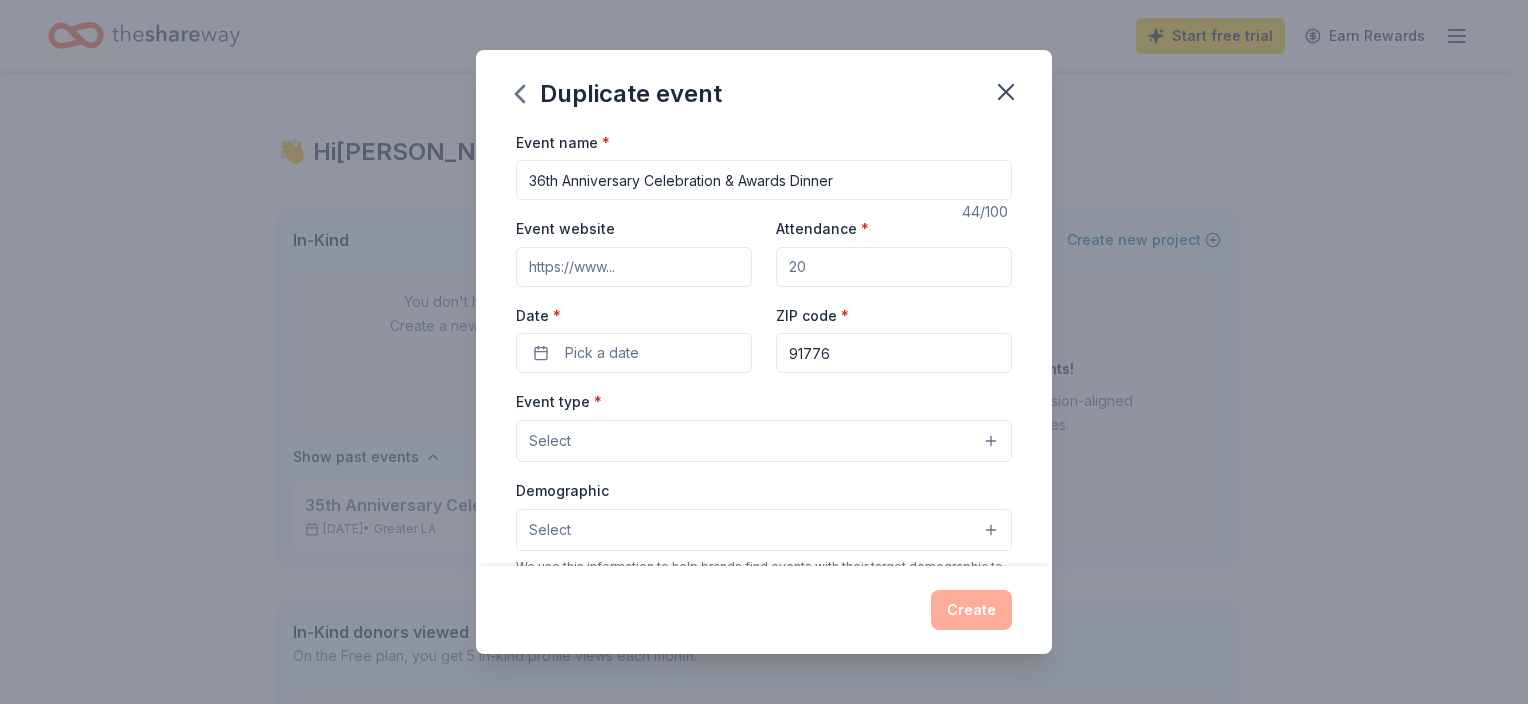click on "Event website" at bounding box center [634, 267] 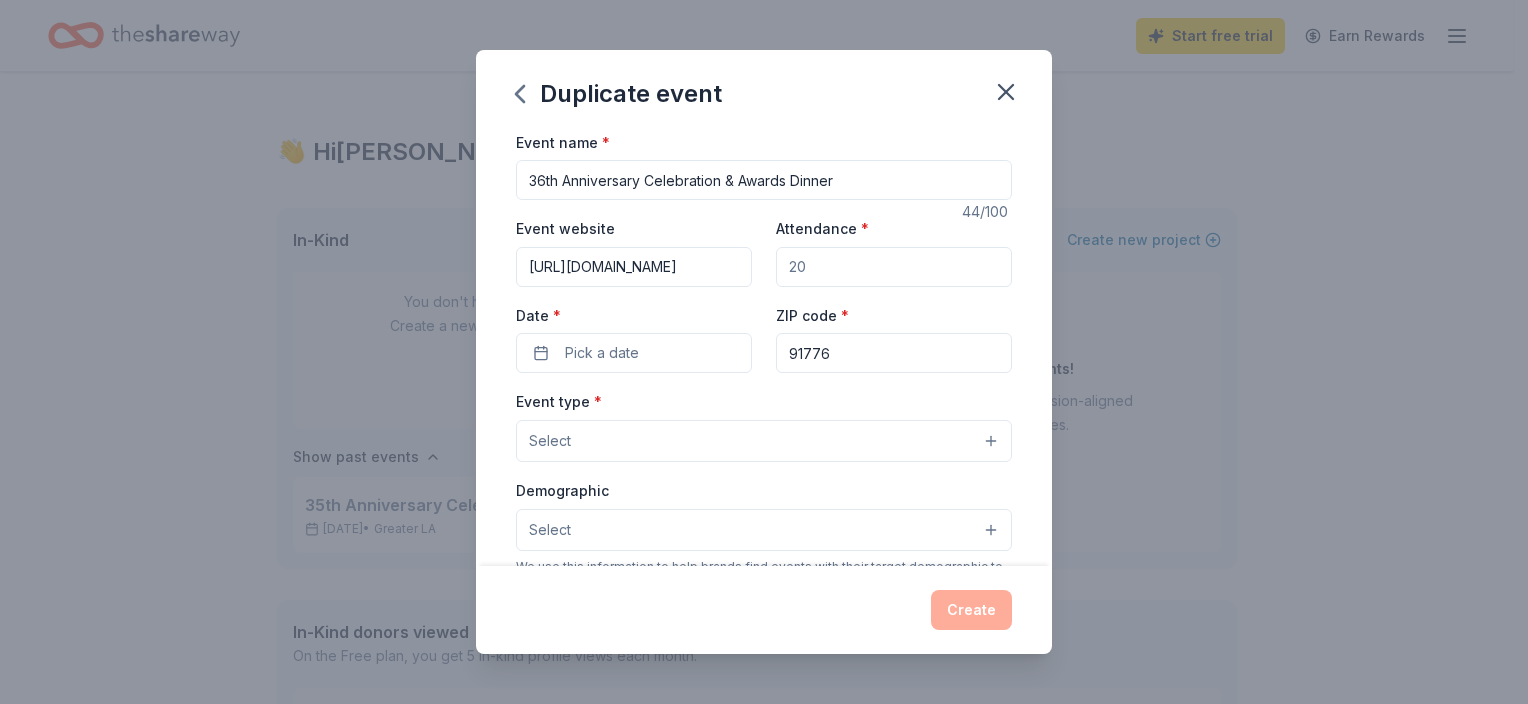 scroll, scrollTop: 0, scrollLeft: 651, axis: horizontal 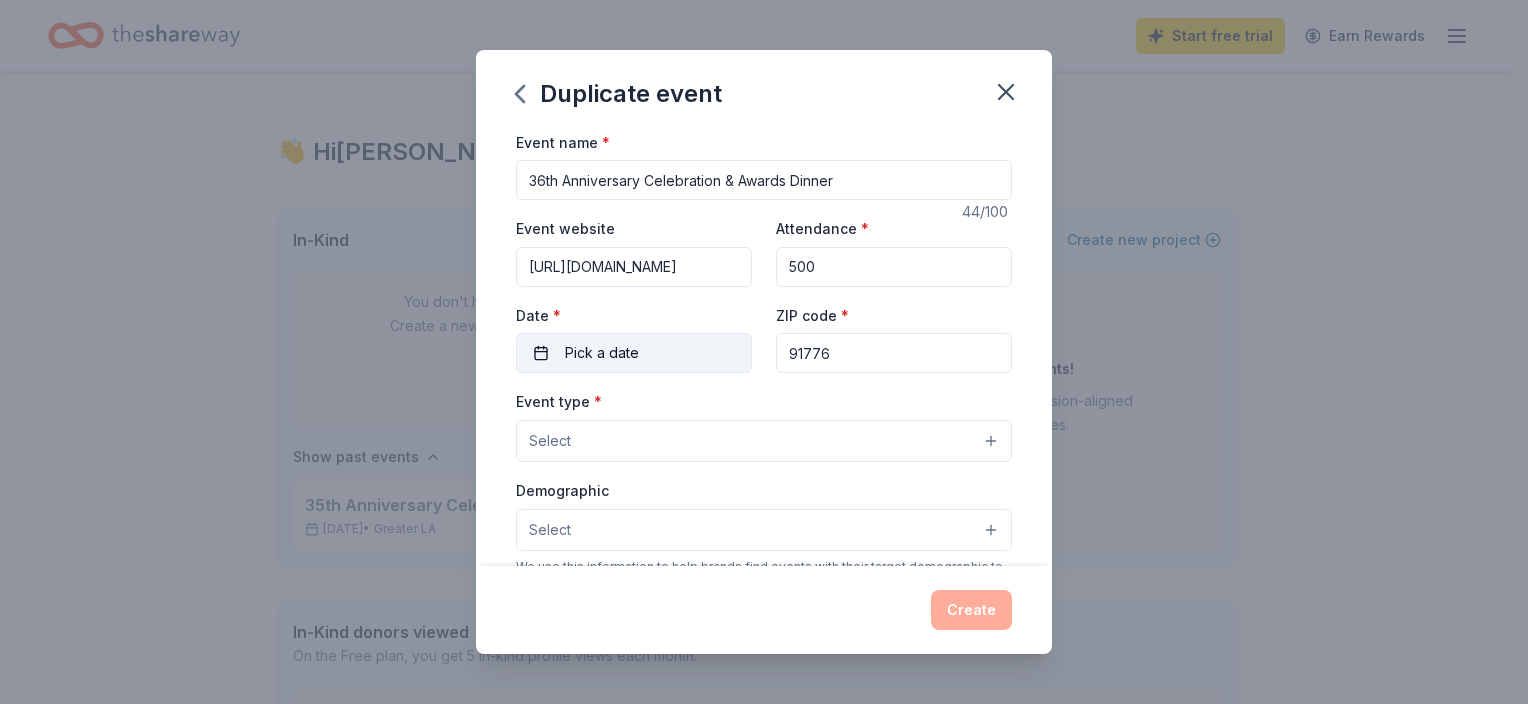 type on "500" 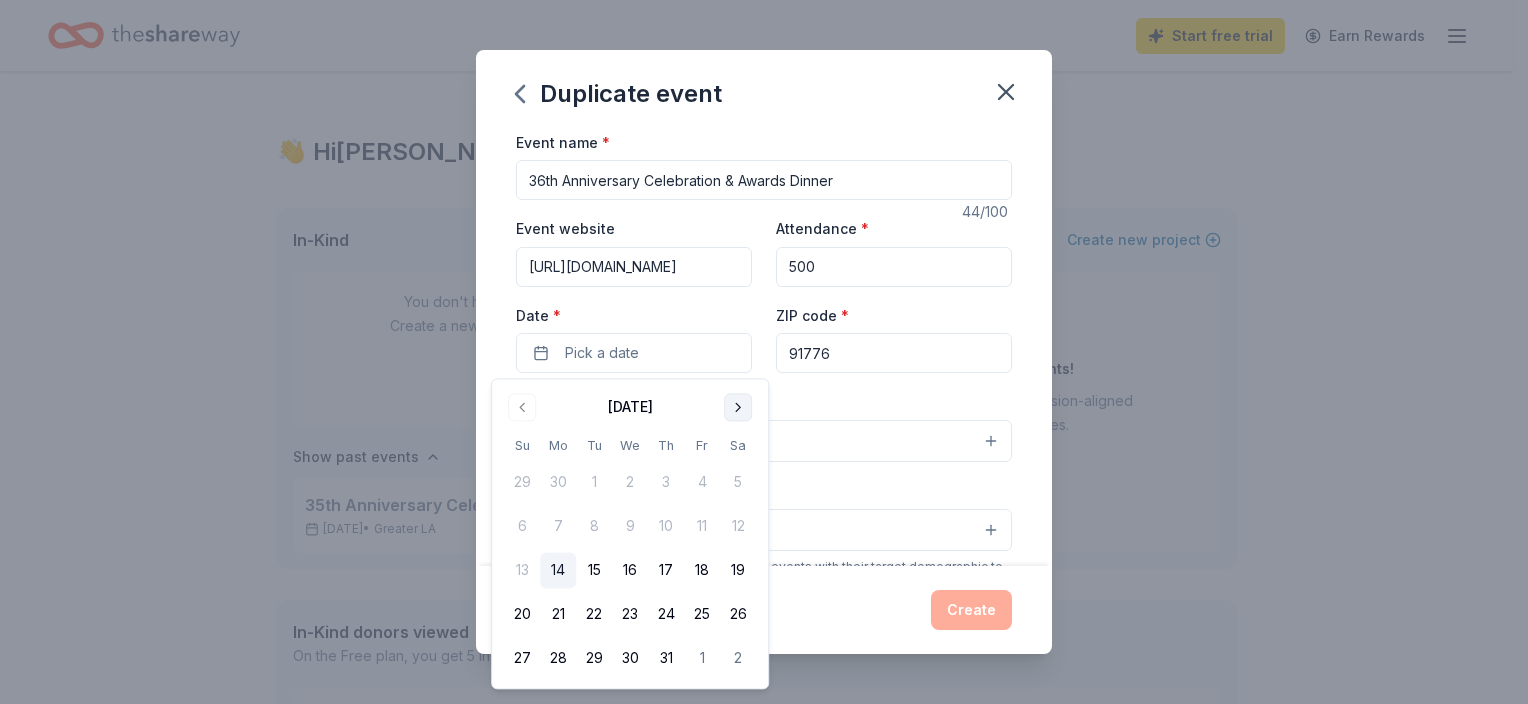 click at bounding box center (738, 407) 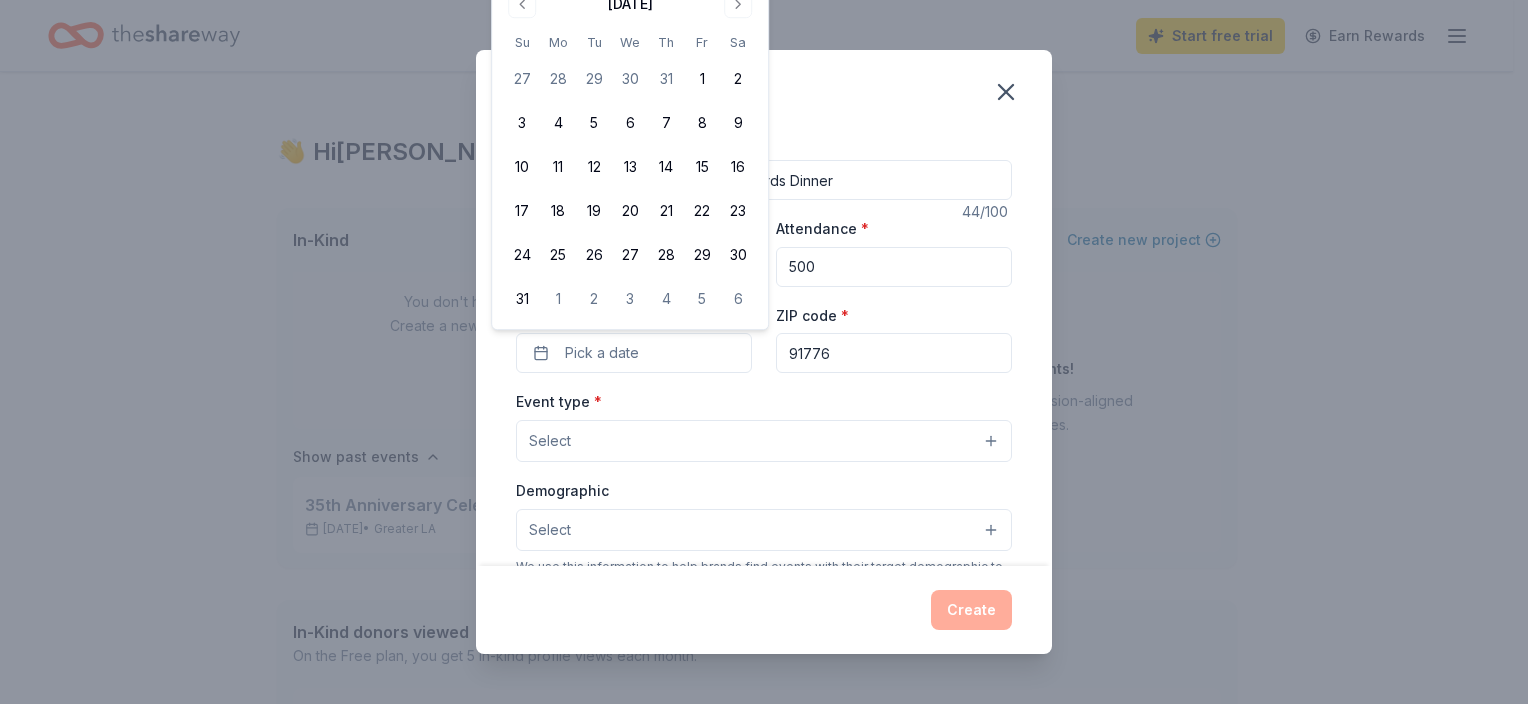 click on "Start free  trial Earn Rewards 👋 Hi  [PERSON_NAME] In-Kind Create  new  event   You don't have an active event. Create a new event to view donors. Show past events 35th Anniversary Celebration & Awards Dinner [DATE]  •  Greater LA View   event   Grants New Create  new  project   Introducing Grants! Discover thousands of mission-aligned grant opportunities. Learn more In-Kind donors viewed On the Free plan, you get 5 in-kind profile views each month. You have not yet viewed any  in-kind  profiles this month. Create a new  event   to view  donors . Grants viewed On the Free plan, you get 5 grant profile views each month. You have not yet viewed any  grant  profiles this month. Create a new  project   to view  grants . Product Blog Pricing Legal Email ©  2025  TheShareWay. All rights reserved. Duplicate event Event name * 36th Anniversary Celebration & Awards Dinner 44 /100 Event website [URL][DOMAIN_NAME]" at bounding box center (756, 352) 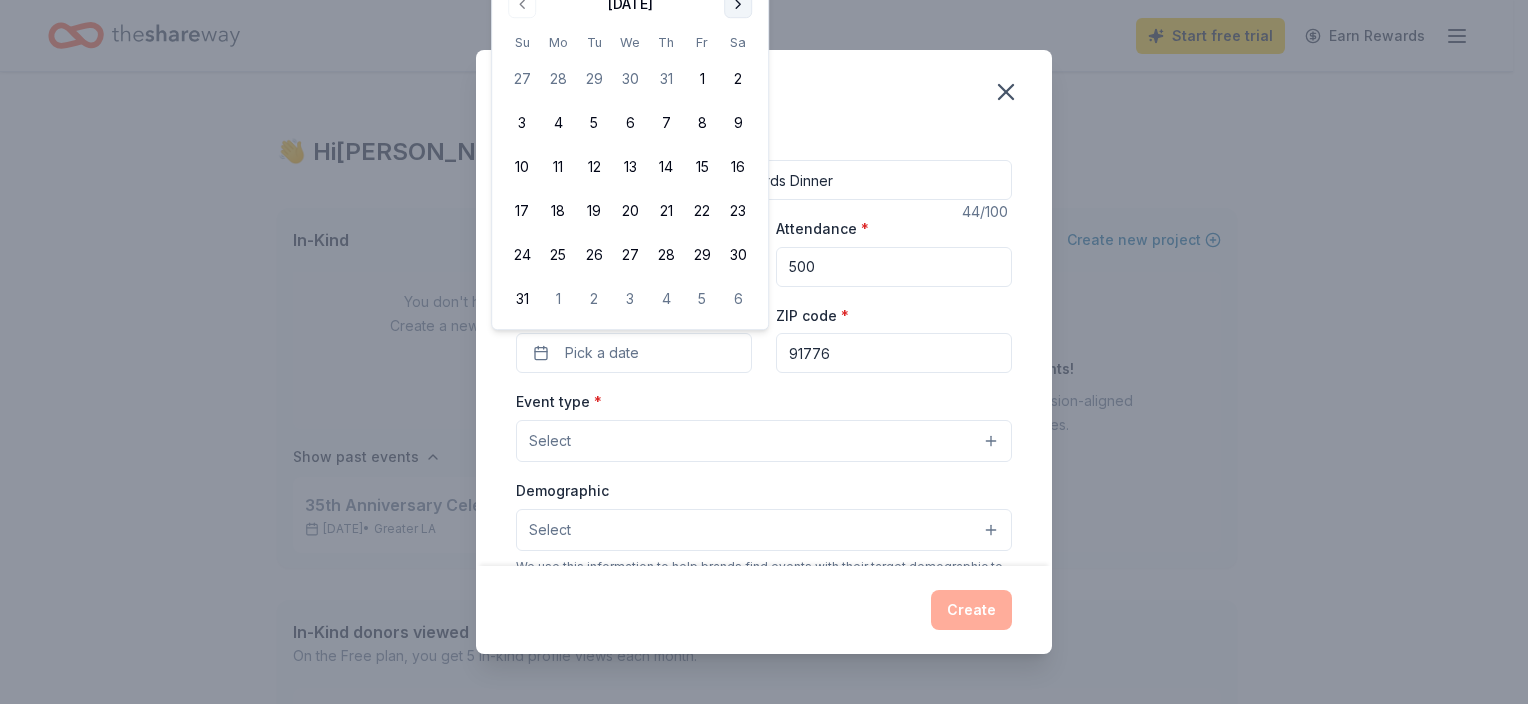 click at bounding box center [738, 4] 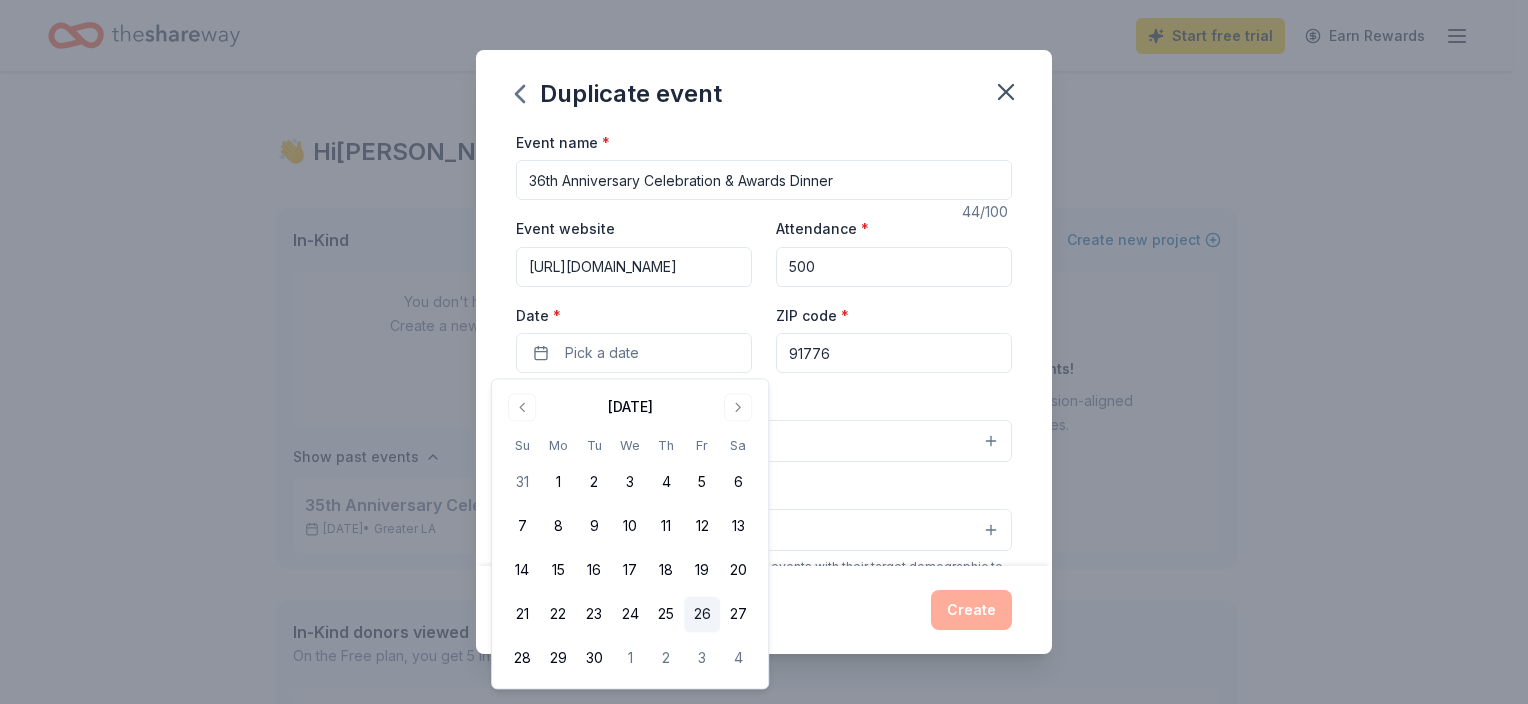 click on "26" at bounding box center [702, 615] 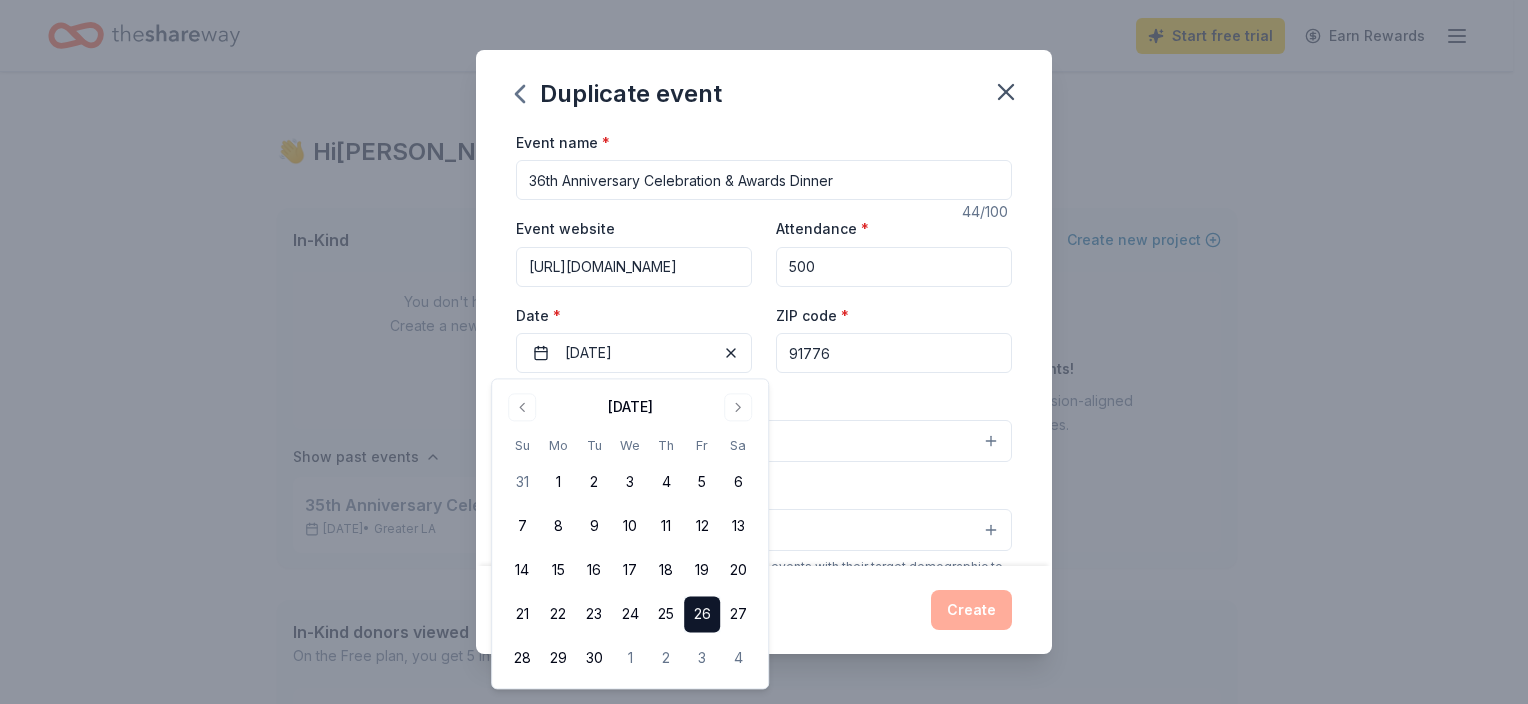 click on "Event type * Select" at bounding box center (764, 425) 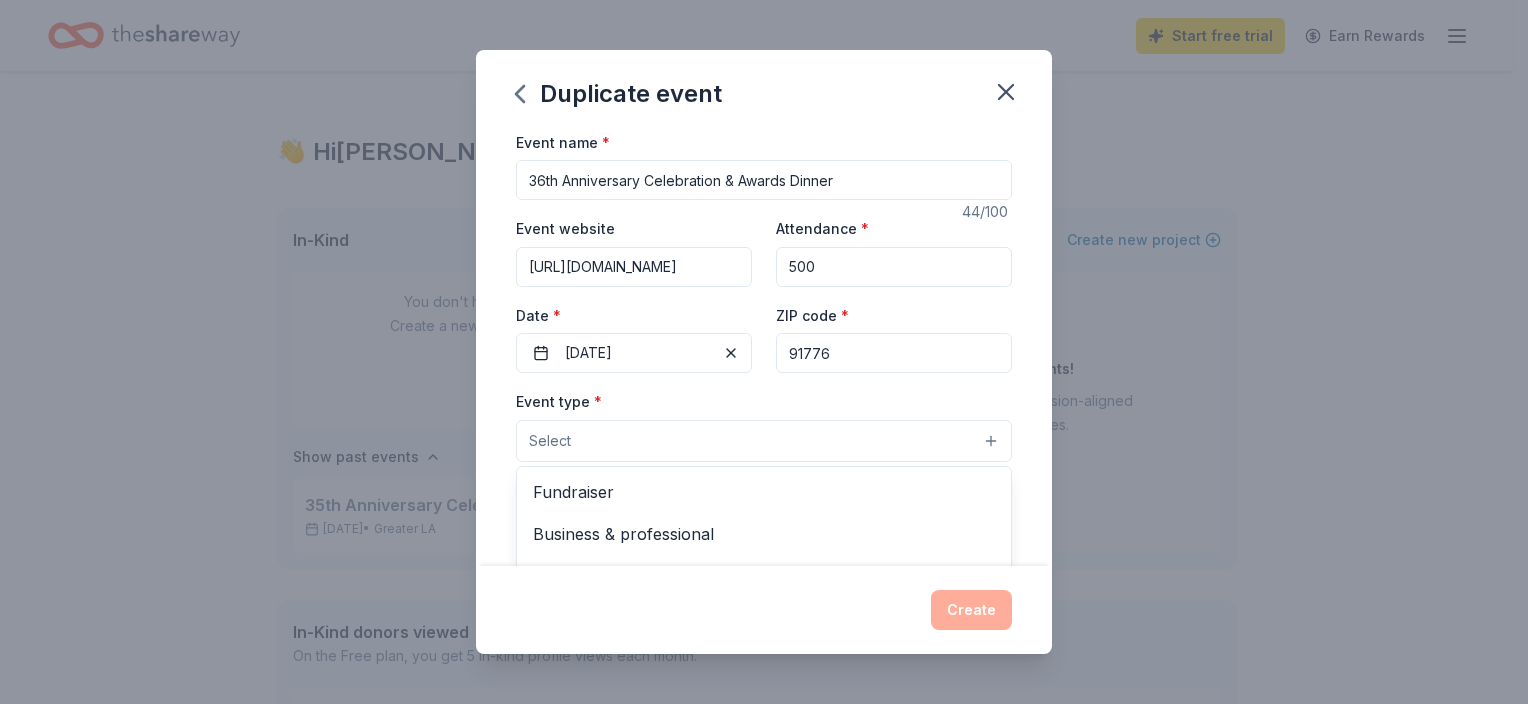 click on "Select" at bounding box center [764, 441] 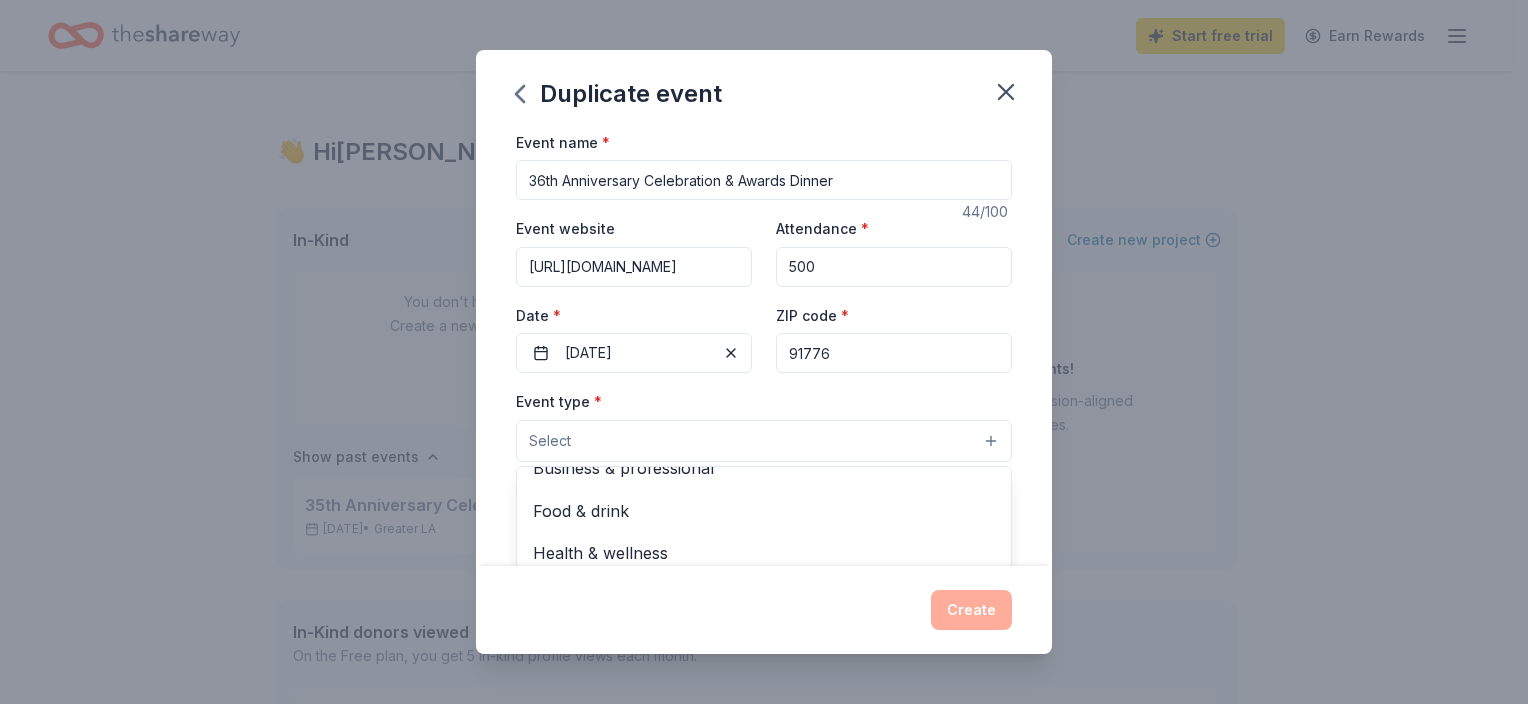 scroll, scrollTop: 0, scrollLeft: 0, axis: both 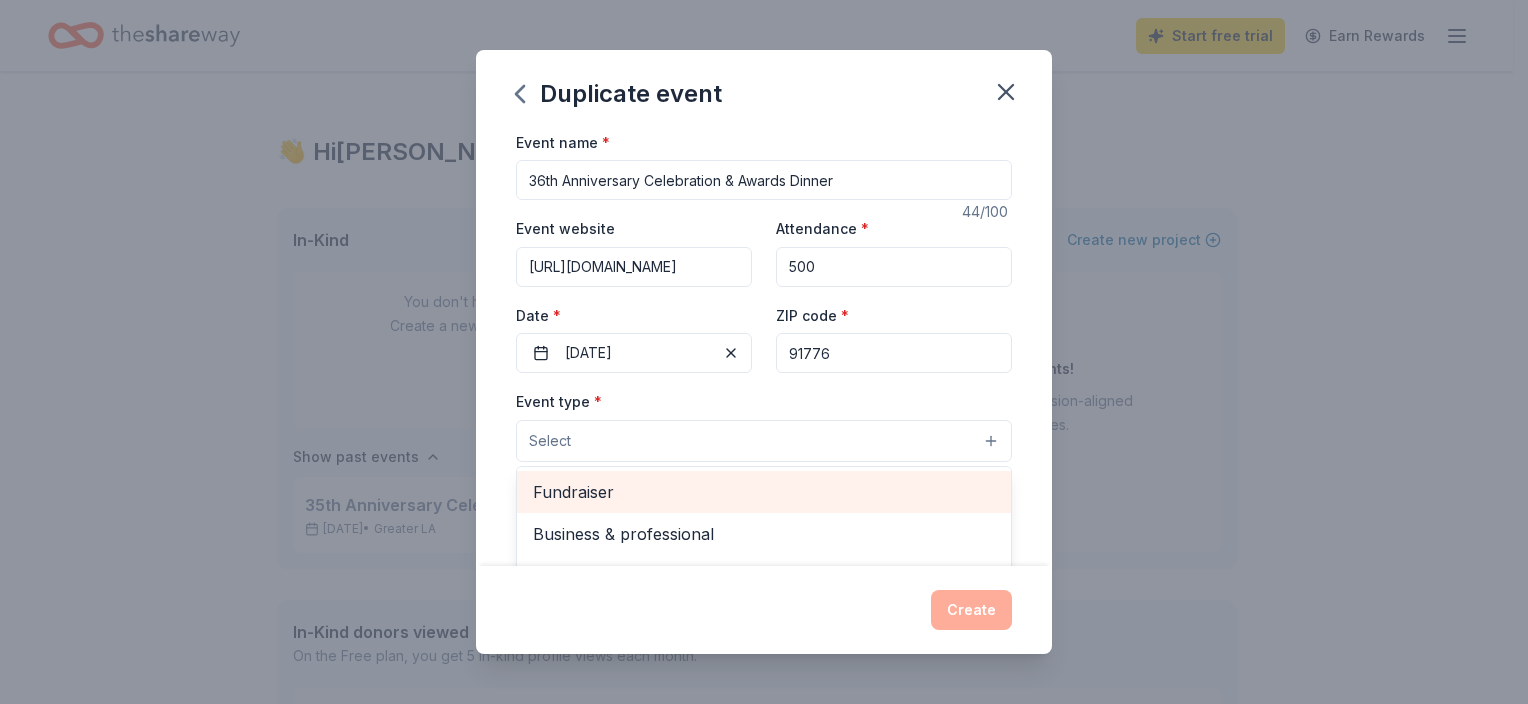 click on "Fundraiser" at bounding box center [764, 492] 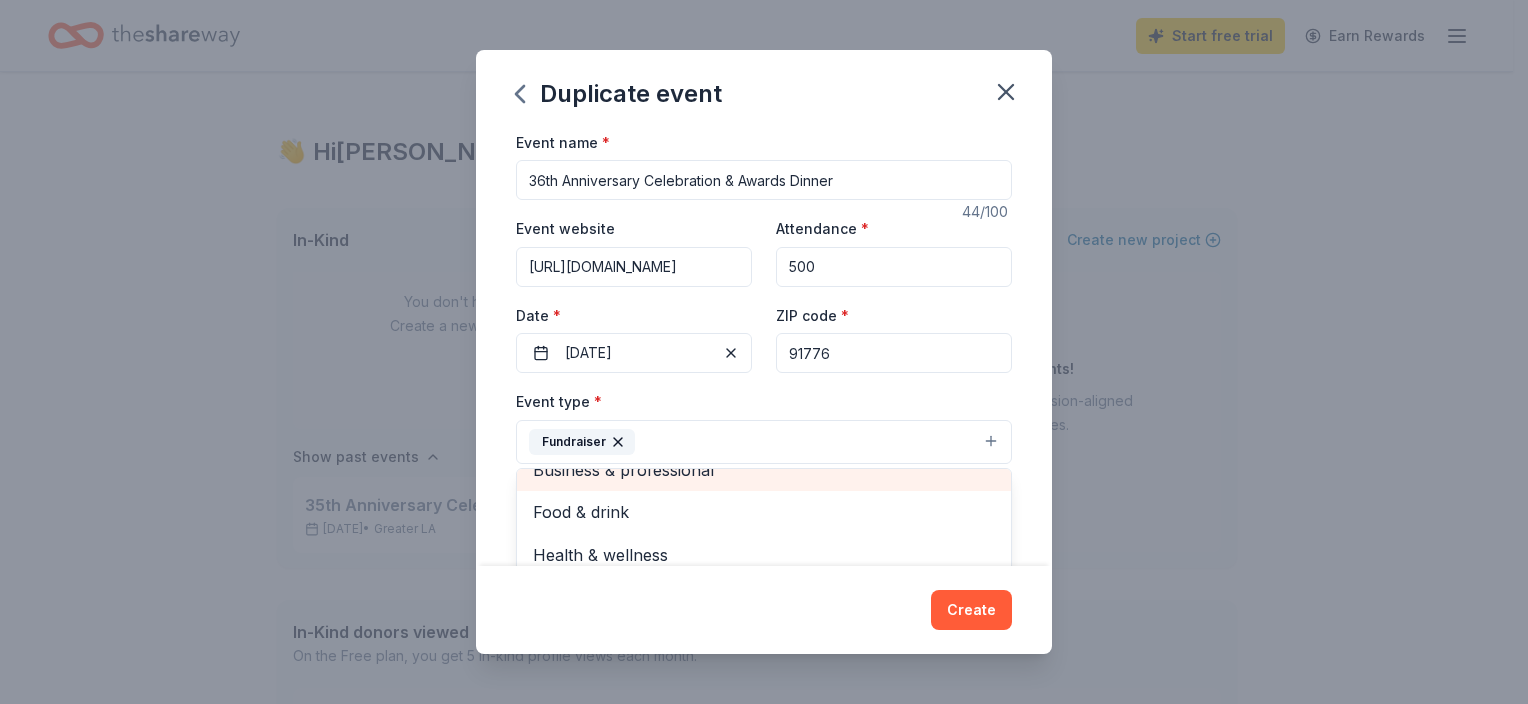 scroll, scrollTop: 23, scrollLeft: 0, axis: vertical 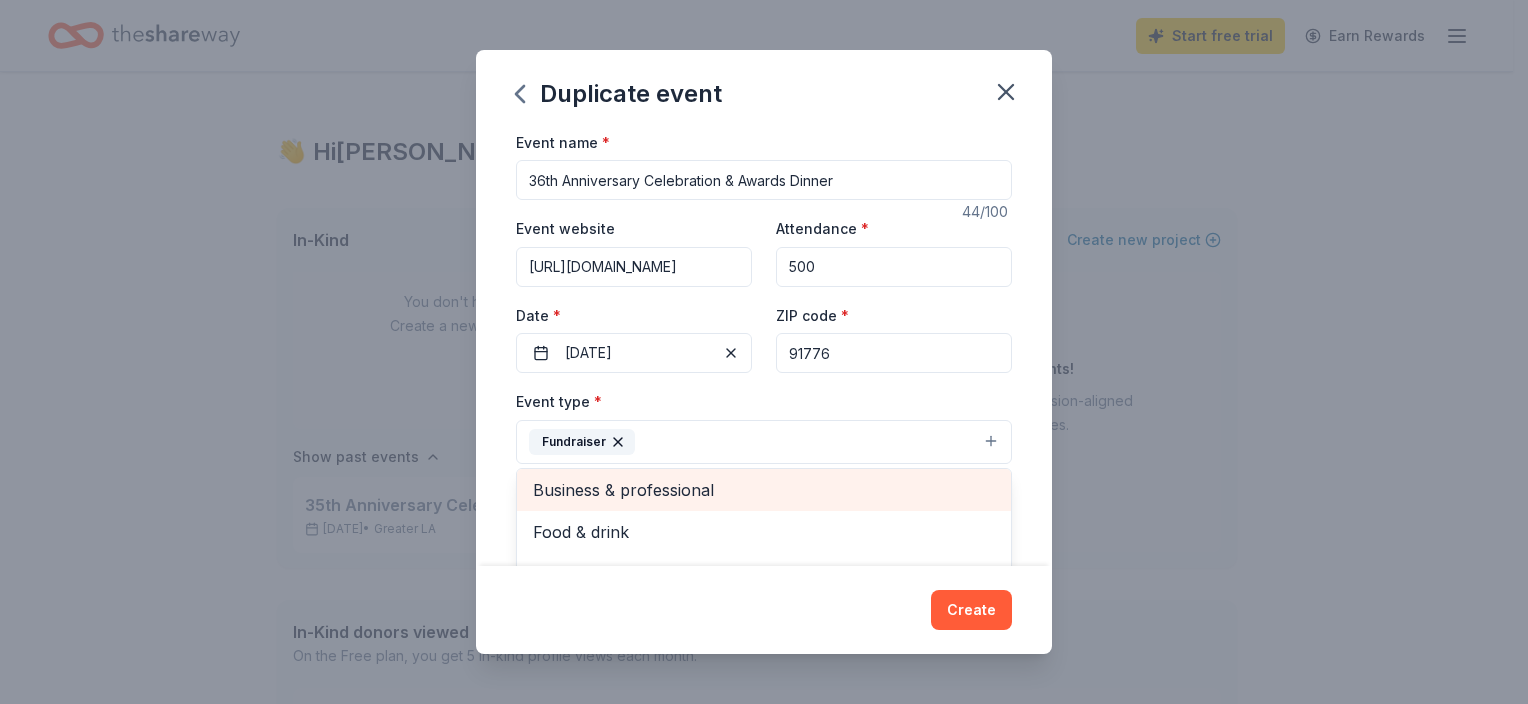 click on "Business & professional" at bounding box center [764, 490] 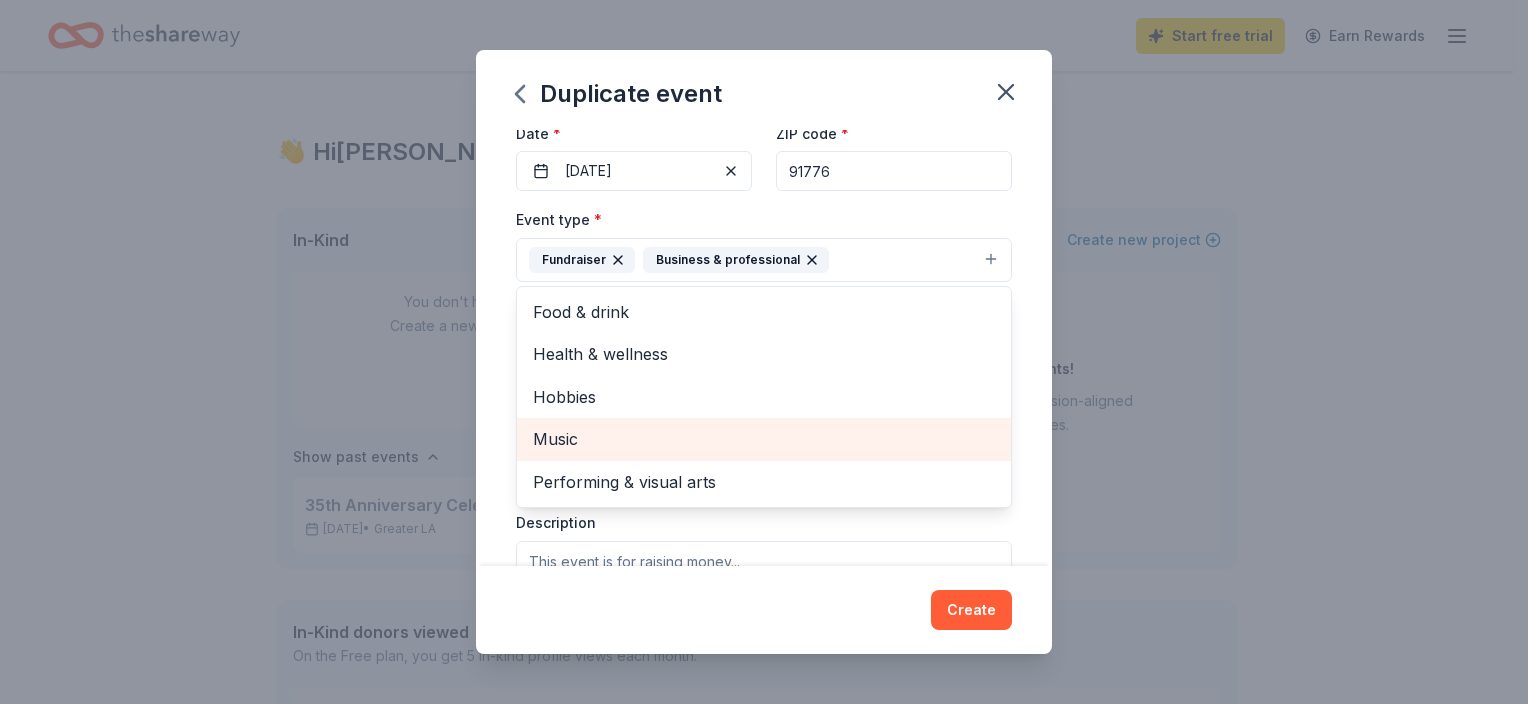 scroll, scrollTop: 224, scrollLeft: 0, axis: vertical 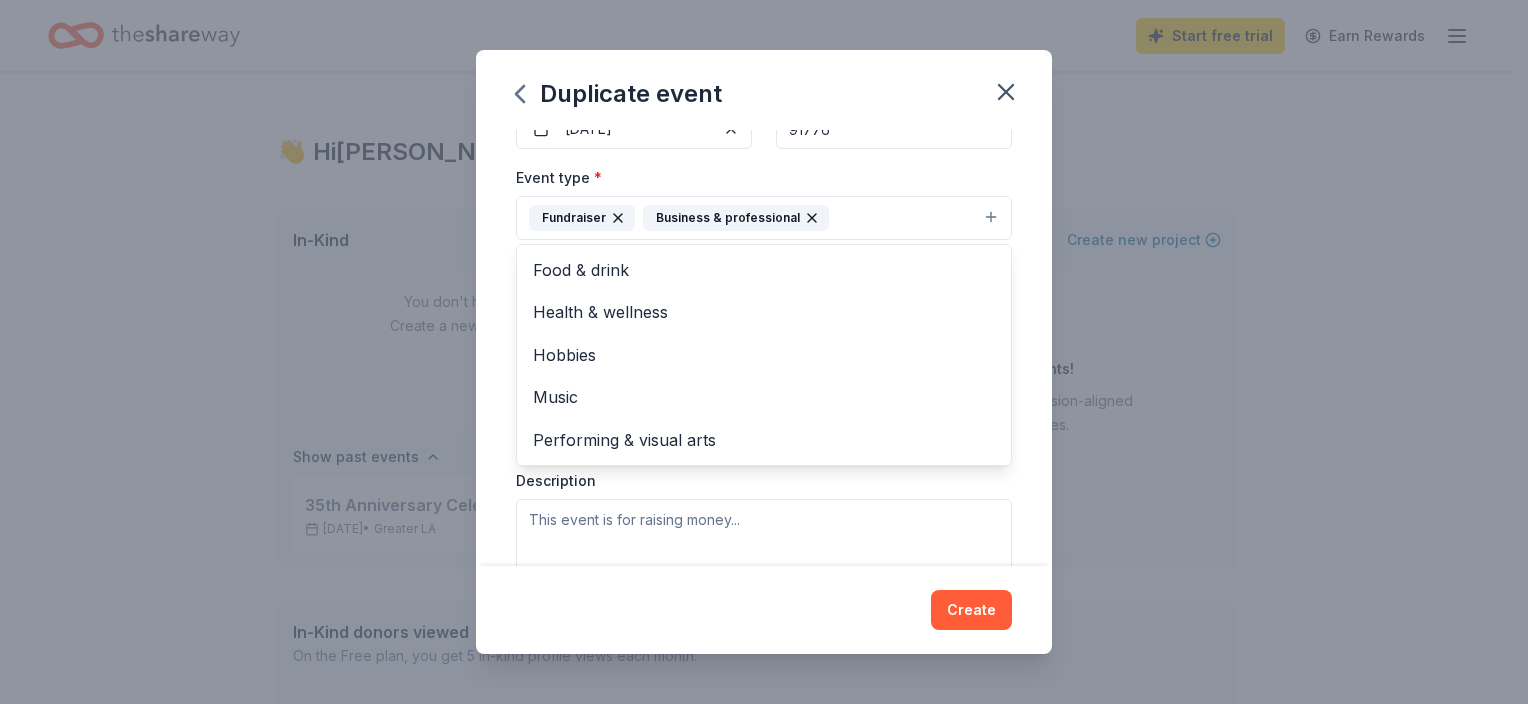 click on "Event type * Fundraiser Business & professional Food & drink Health & wellness Hobbies Music Performing & visual arts Demographic Select We use this information to help brands find events with their target demographic to sponsor their products. Mailing address Apt/unit Description" at bounding box center (764, 376) 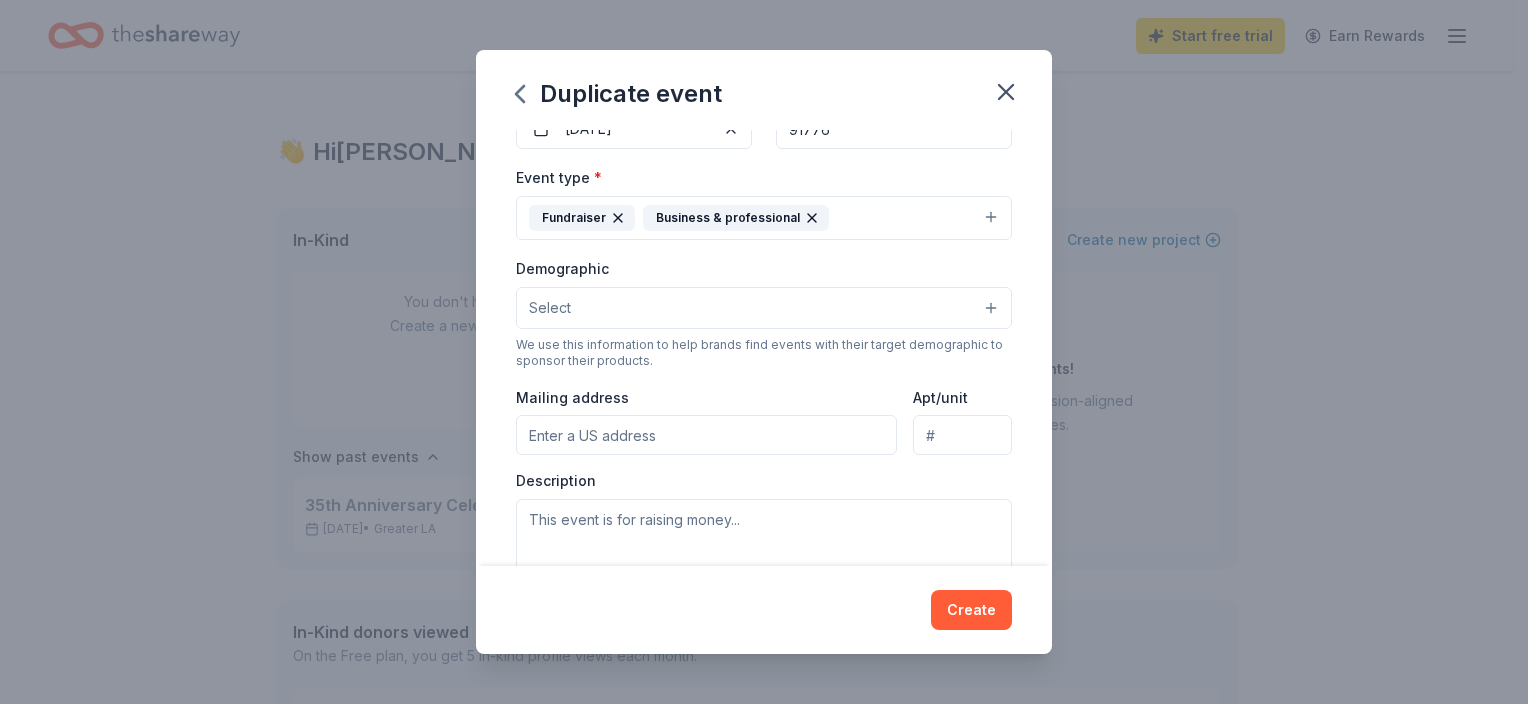 click on "Select" at bounding box center [764, 308] 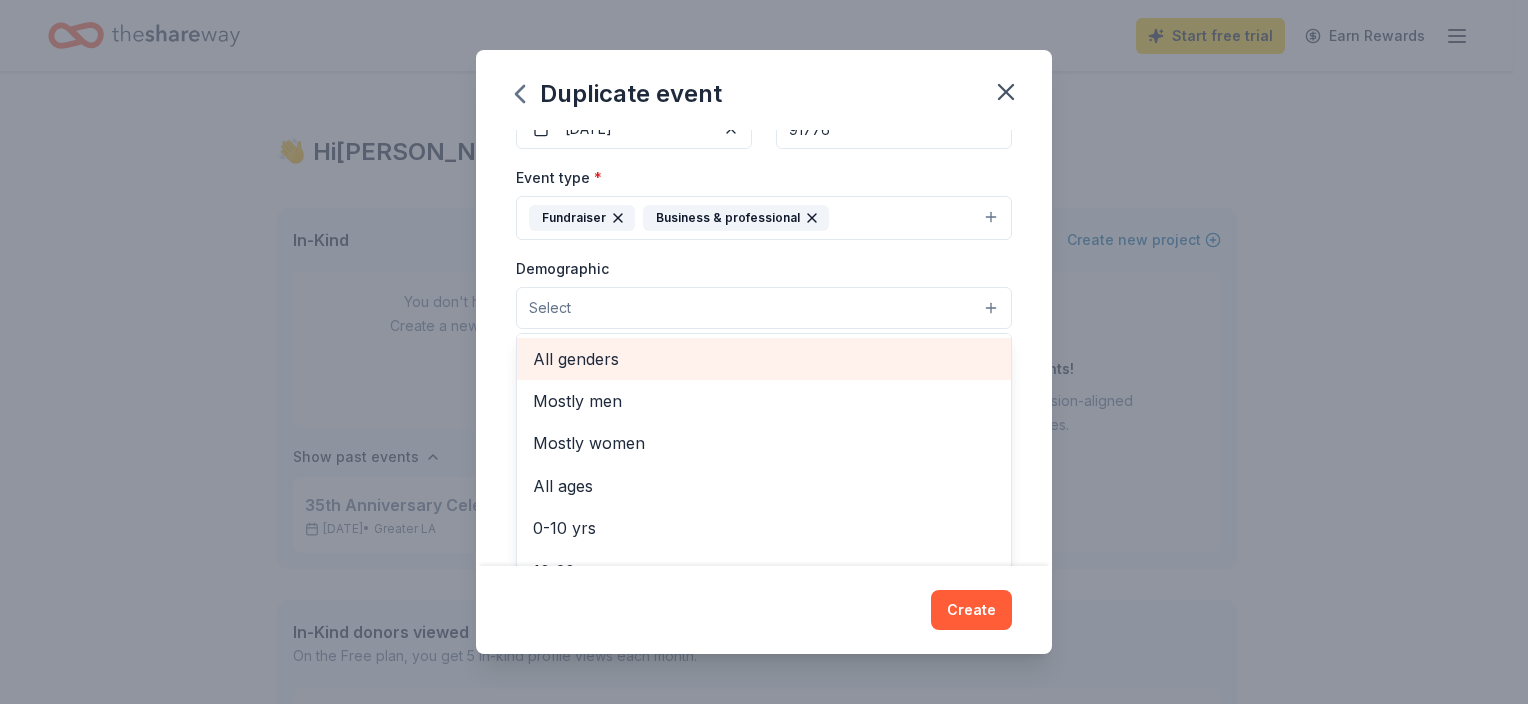 click on "All genders" at bounding box center (764, 359) 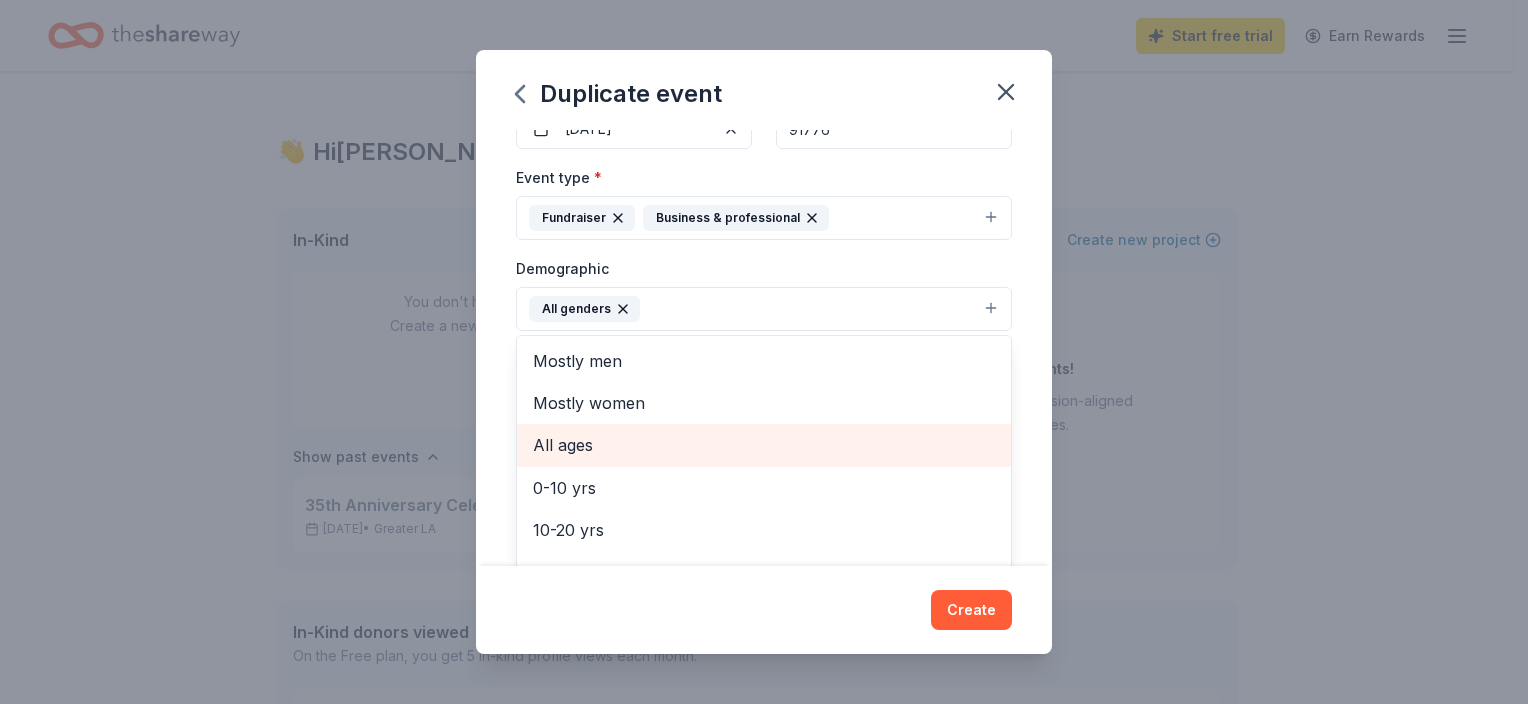 click on "All ages" at bounding box center (764, 445) 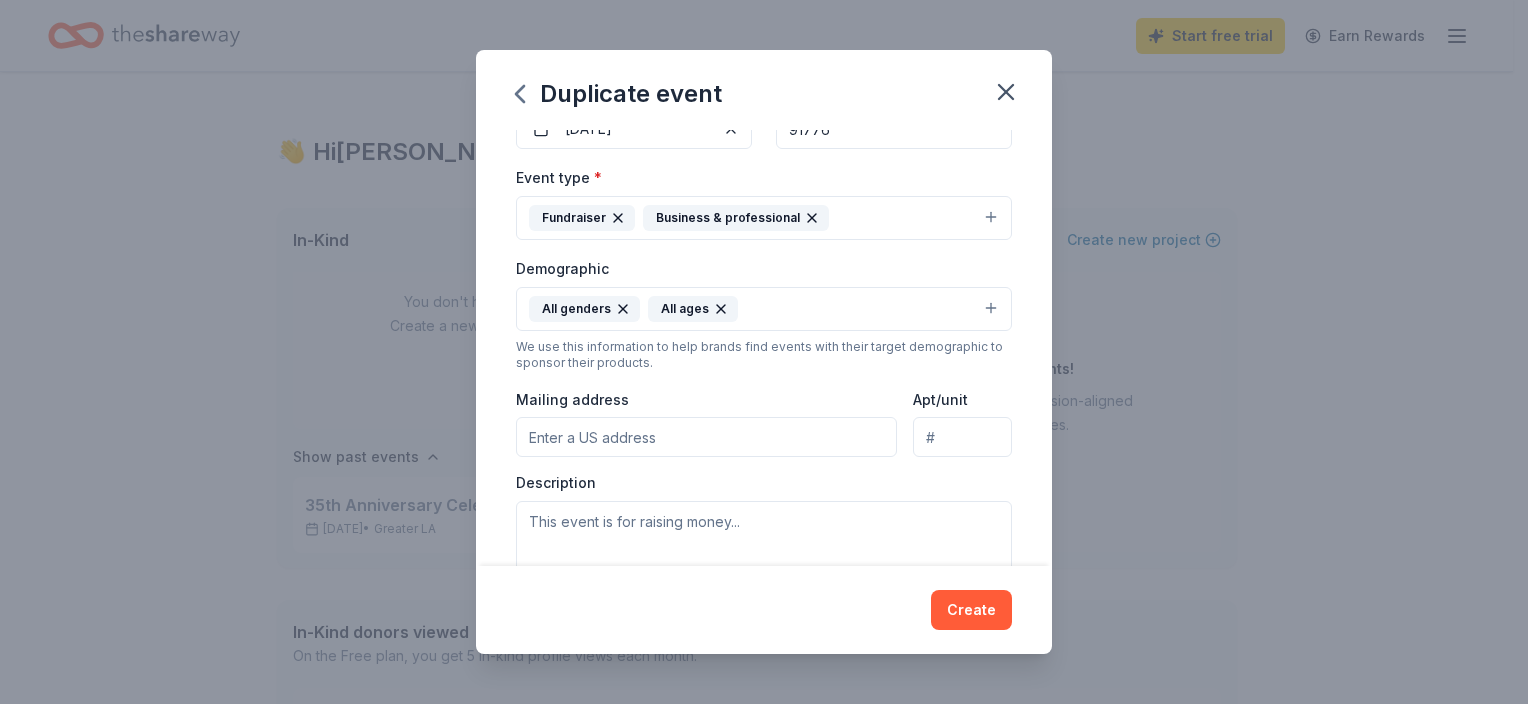 click 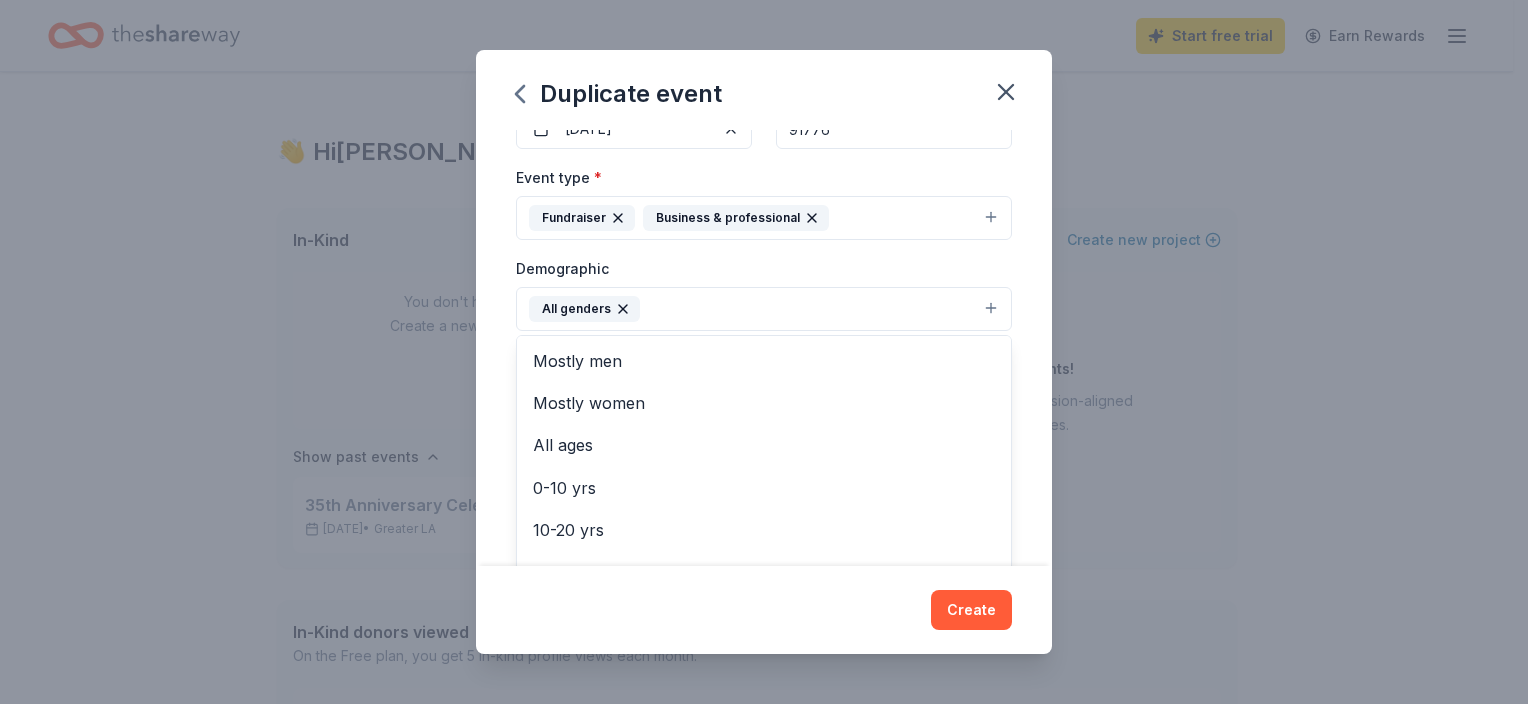 click on "All genders" at bounding box center [764, 309] 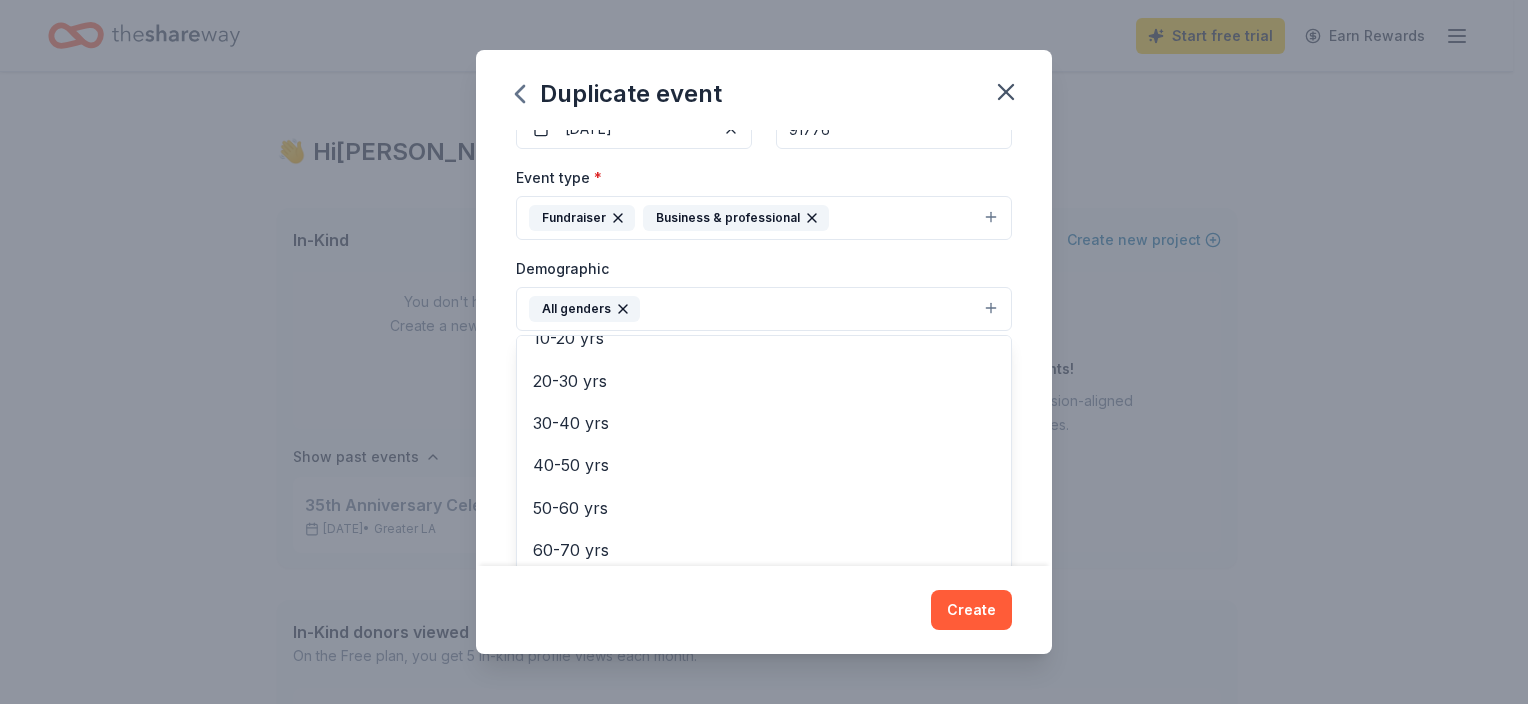 scroll, scrollTop: 192, scrollLeft: 0, axis: vertical 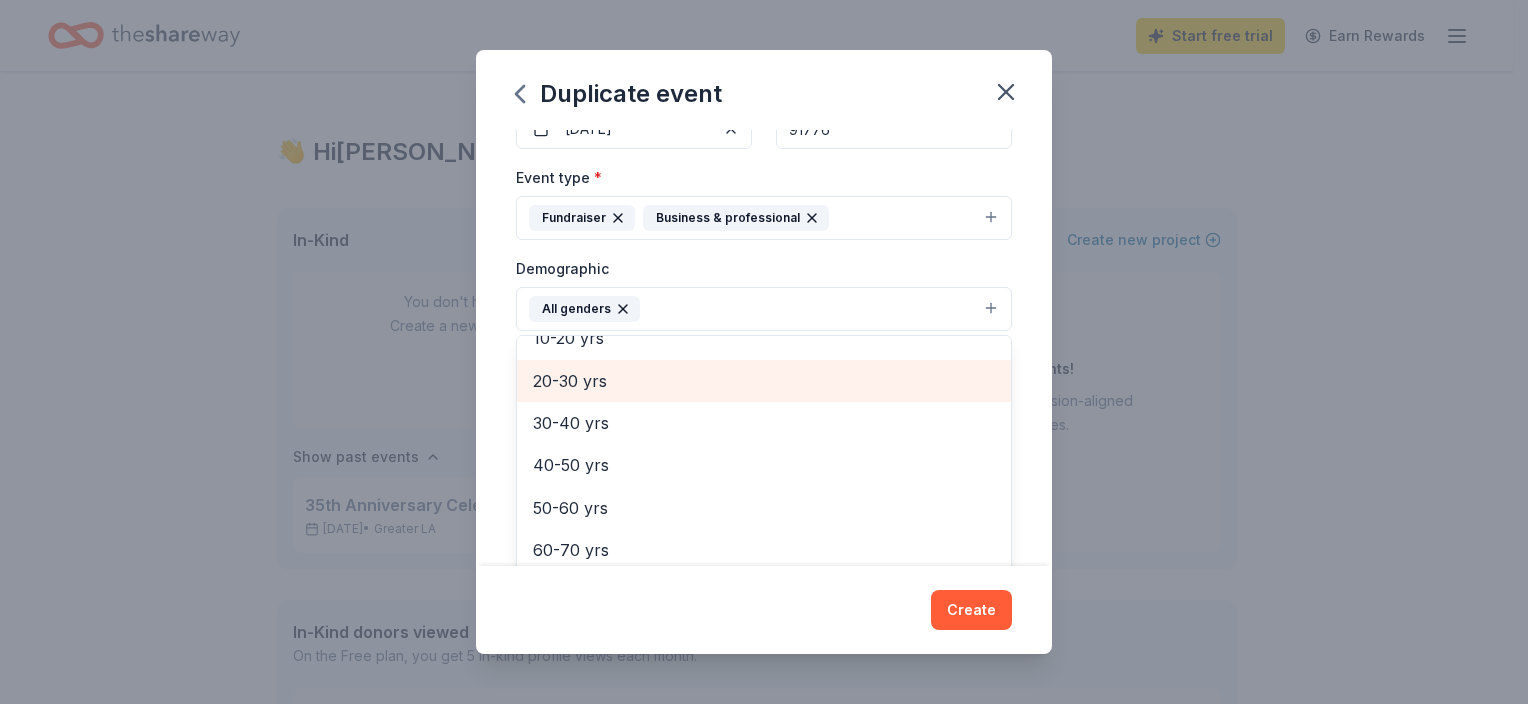 click on "20-30 yrs" at bounding box center [764, 381] 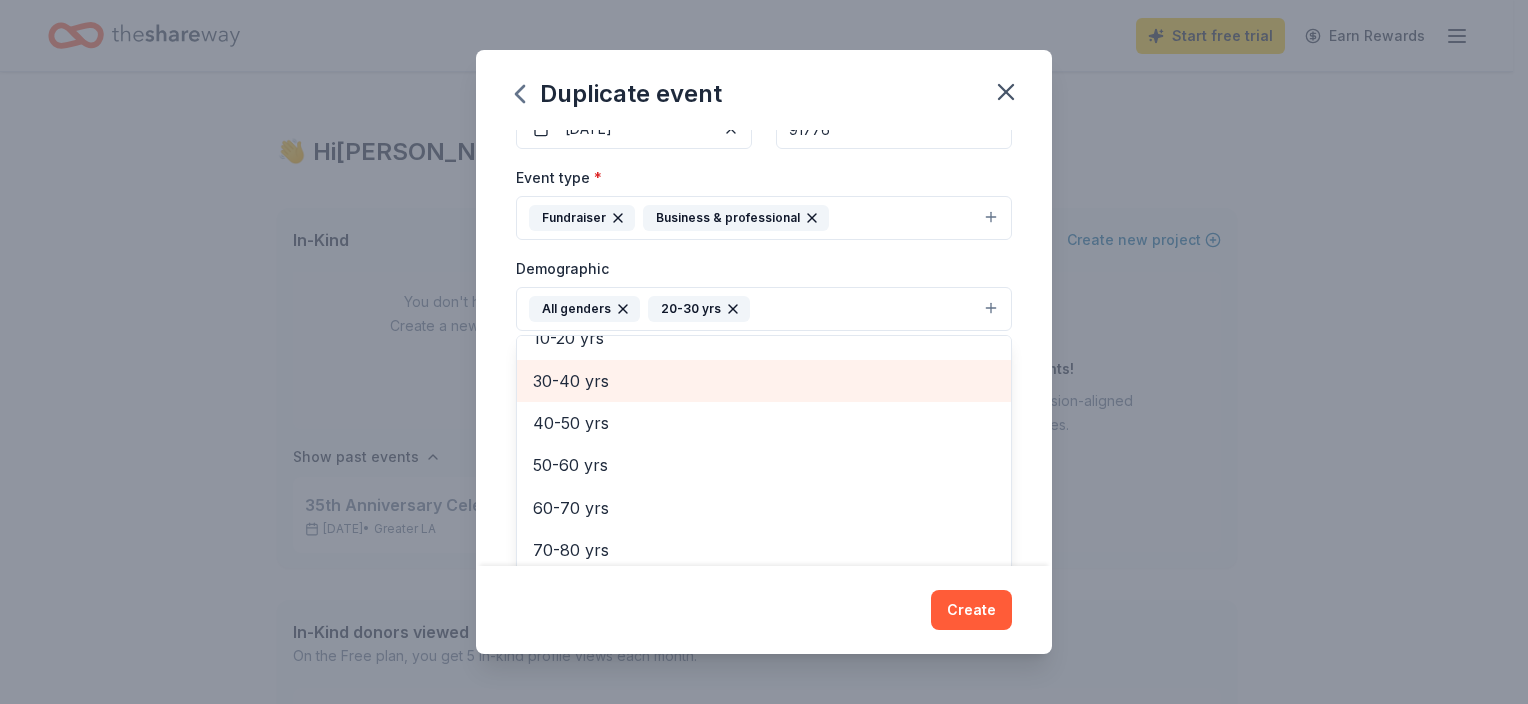click on "30-40 yrs" at bounding box center (764, 381) 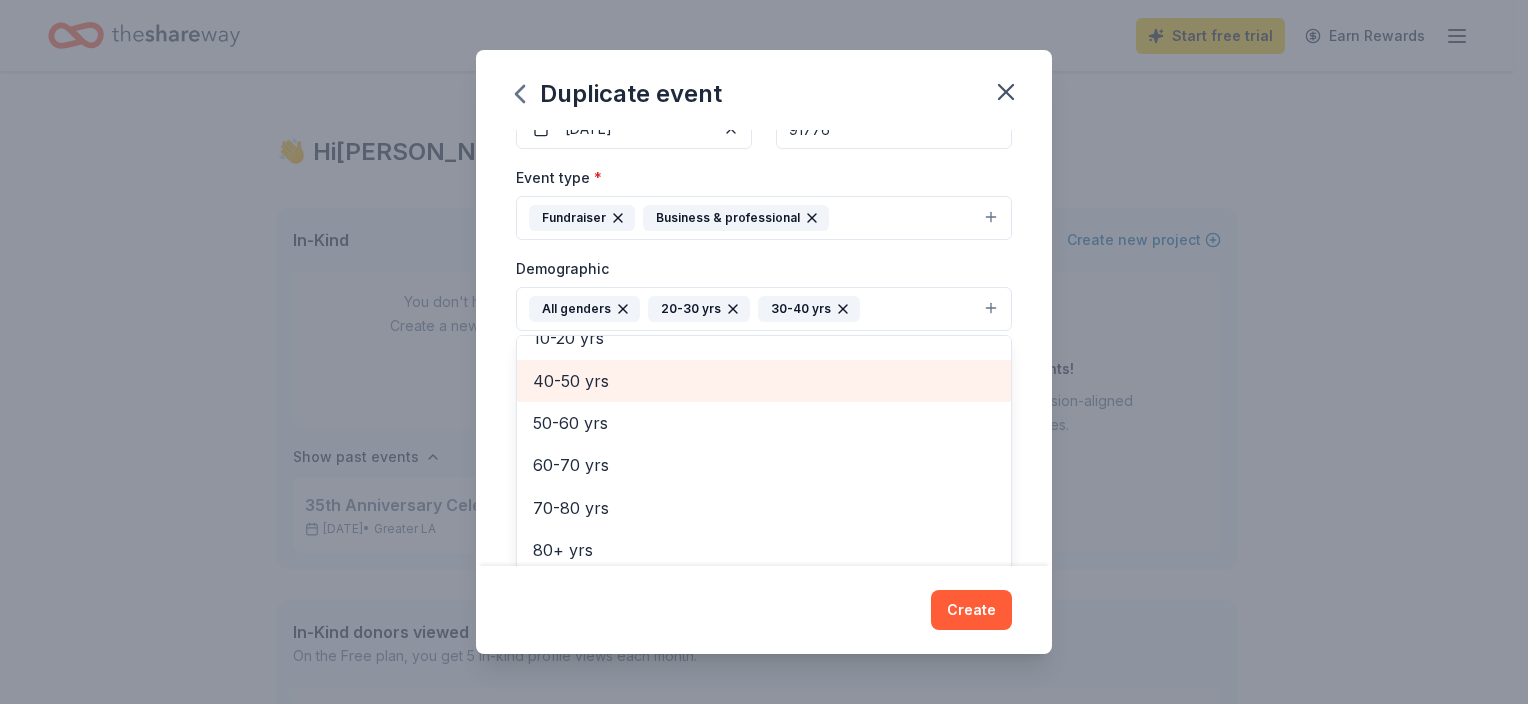 click on "40-50 yrs" at bounding box center (764, 381) 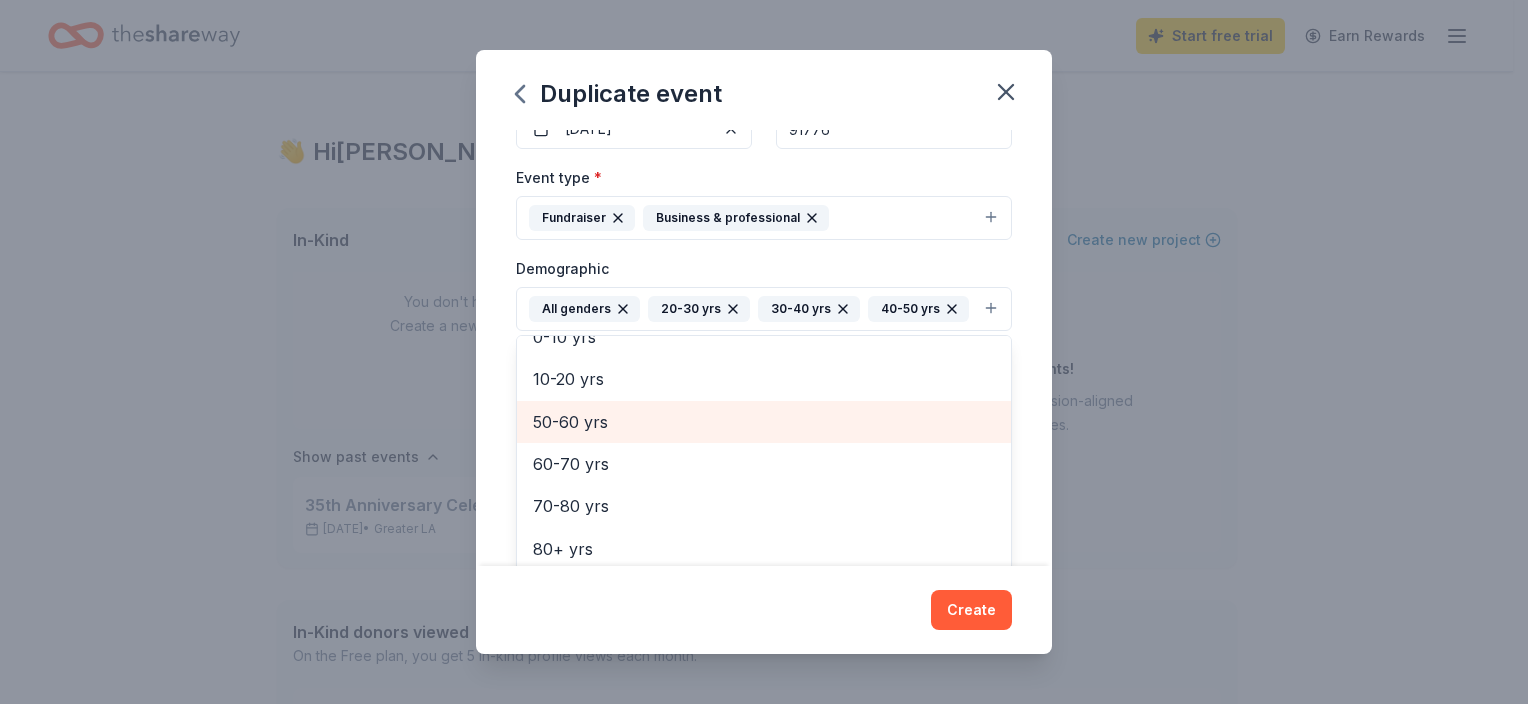 click on "50-60 yrs" at bounding box center [764, 422] 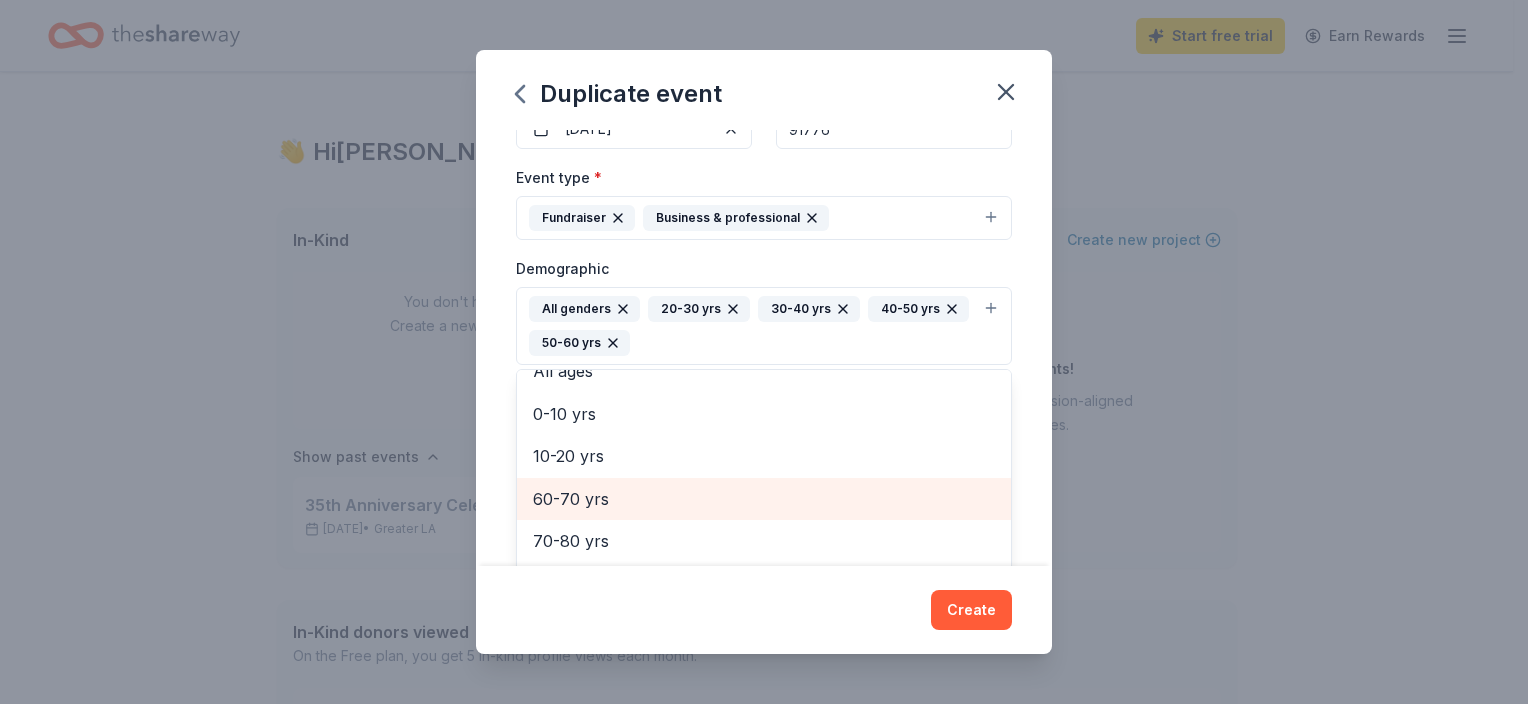 click on "60-70 yrs" at bounding box center [764, 499] 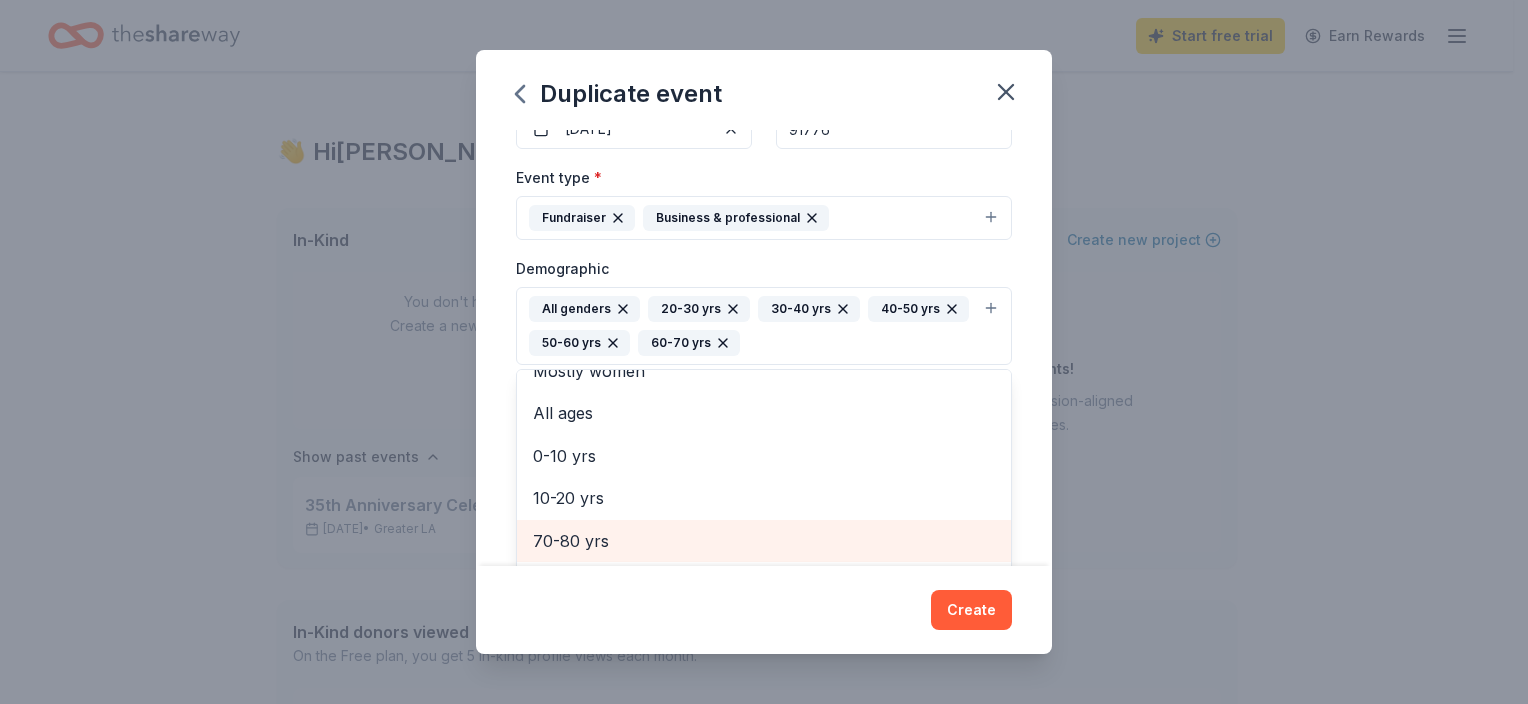 click on "70-80 yrs" at bounding box center (764, 541) 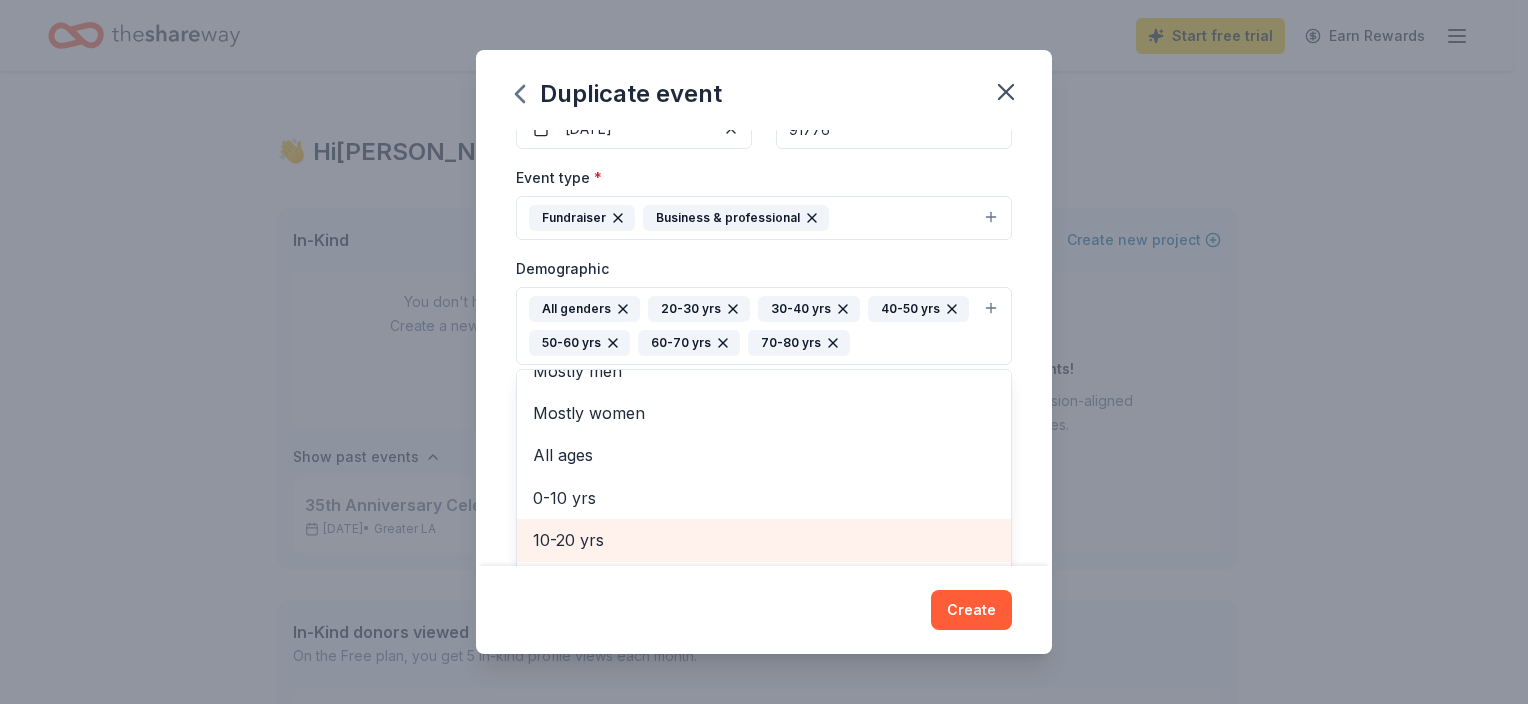 scroll, scrollTop: 0, scrollLeft: 0, axis: both 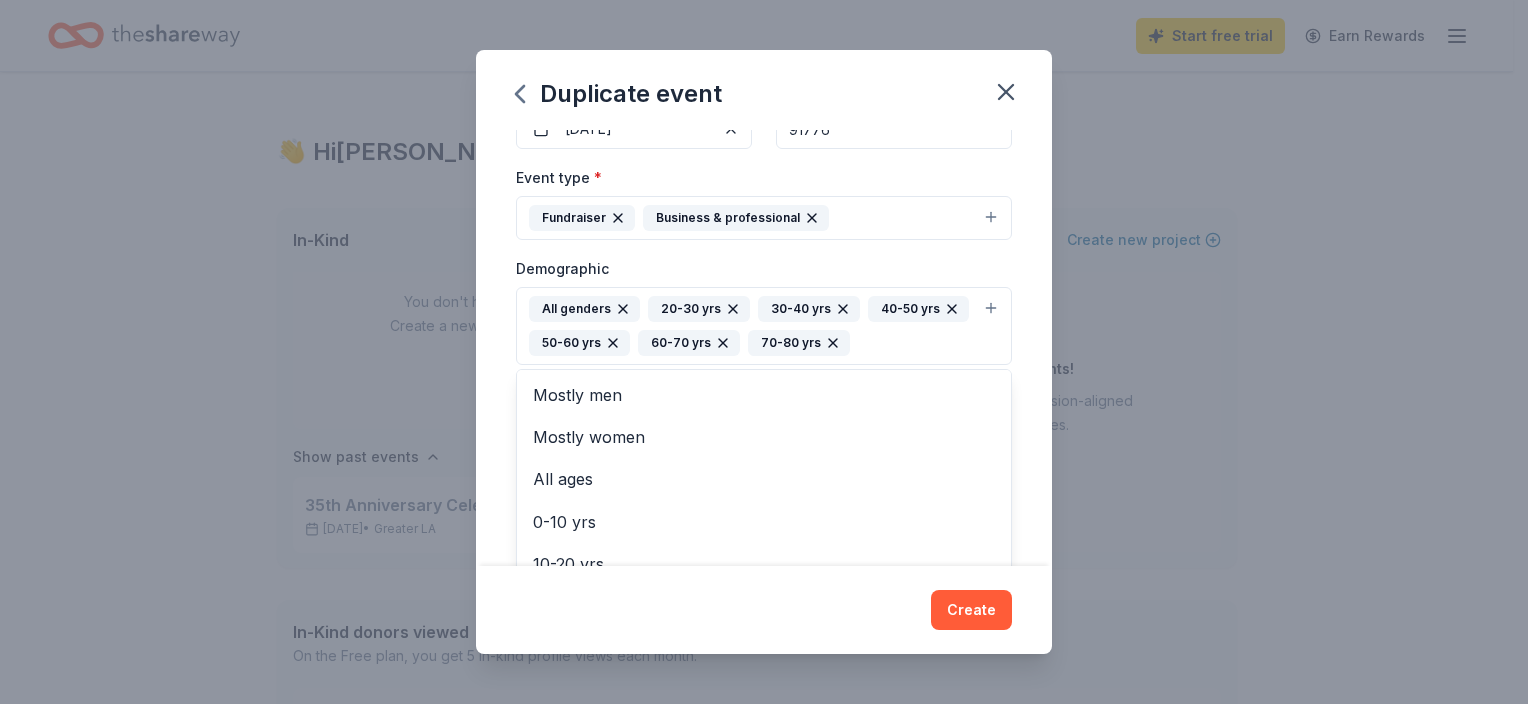 click on "Event name * 36th Anniversary Celebration & Awards Dinner 44 /100 Event website [URL][DOMAIN_NAME] Attendance * 500 Date * [DATE] ZIP code * 91776 Event type * Fundraiser Business & professional Demographic All genders 20-30 yrs 30-40 yrs 40-50 yrs 50-60 yrs 60-70 yrs 70-80 yrs Mostly men Mostly women All ages [DEMOGRAPHIC_DATA] yrs 10-20 yrs 80+ yrs We use this information to help brands find events with their target demographic to sponsor their products. Mailing address Apt/unit Description What are you looking for? * Auction & raffle Meals Snacks Desserts Alcohol Beverages Send me reminders Email me reminders of donor application deadlines Recurring event Copy donors Saved Applied Approved Received Declined Not interested All copied donors will be given "saved" status in your new event. Companies that are no longer donating will not be copied." at bounding box center [764, 348] 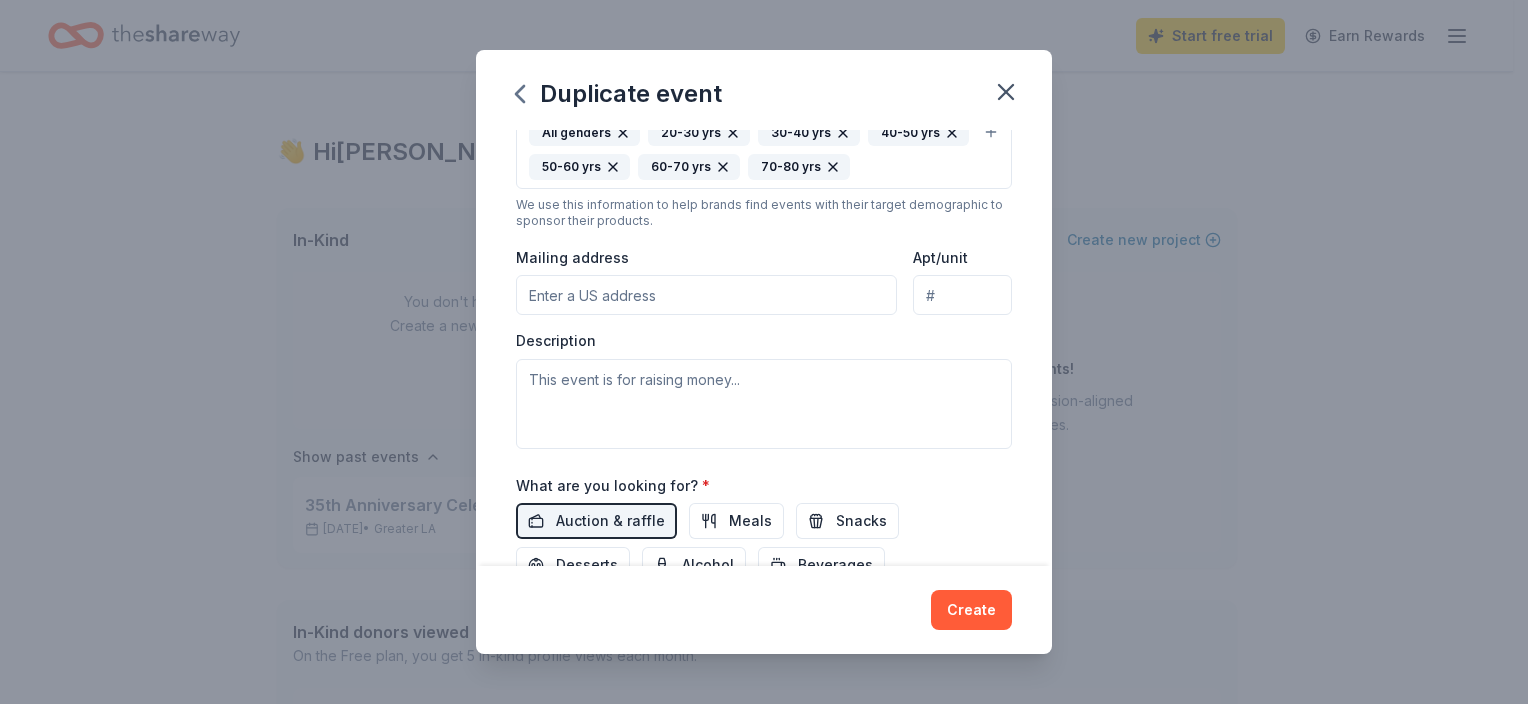 scroll, scrollTop: 468, scrollLeft: 0, axis: vertical 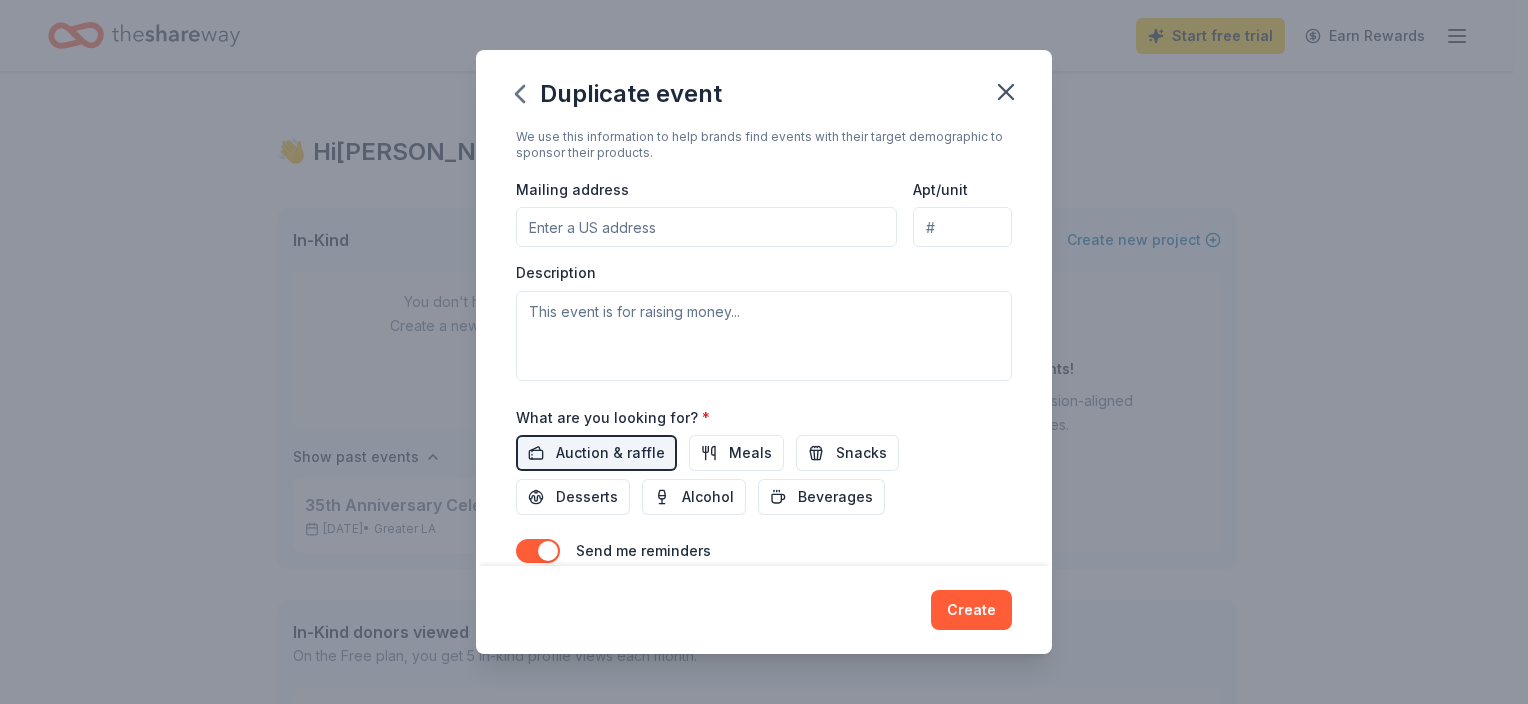 click on "Mailing address" at bounding box center (706, 227) 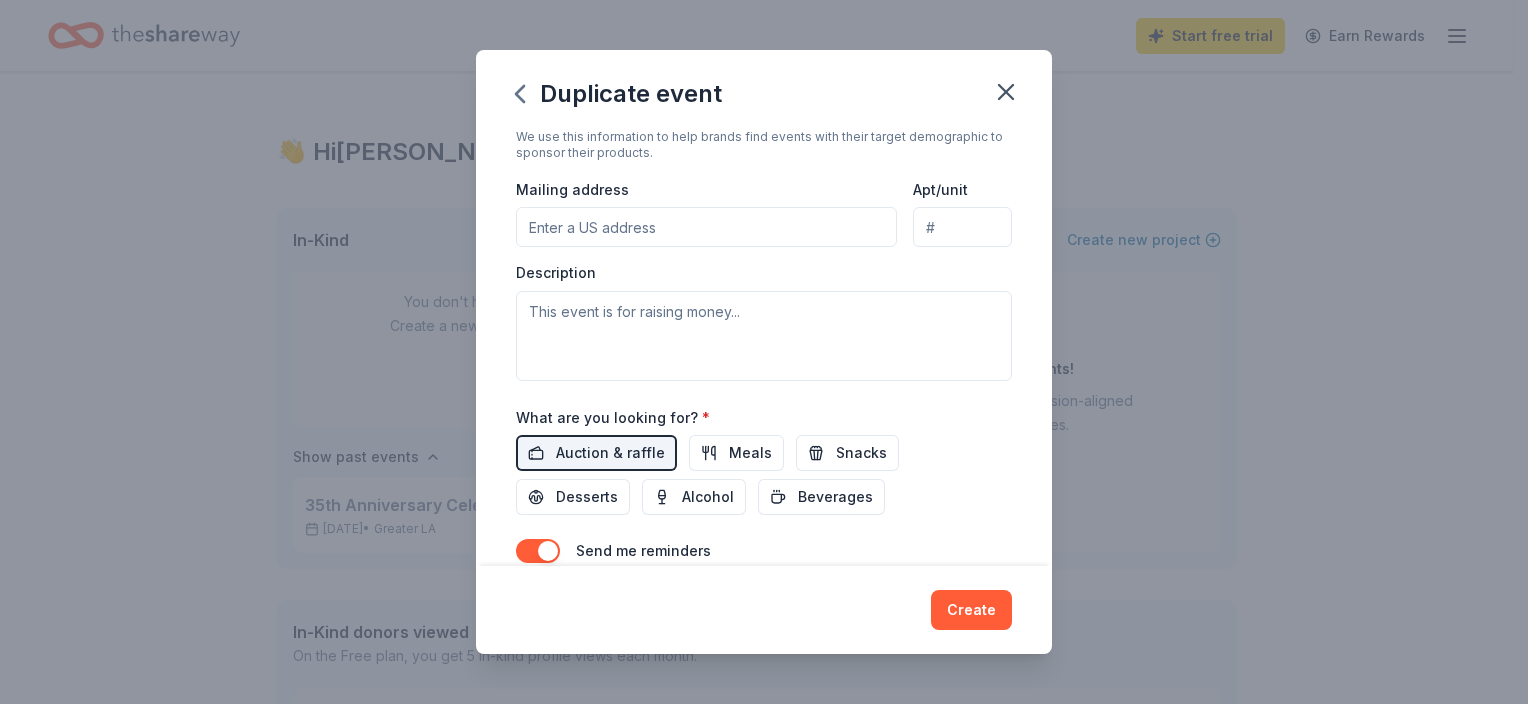 type on "100 West" 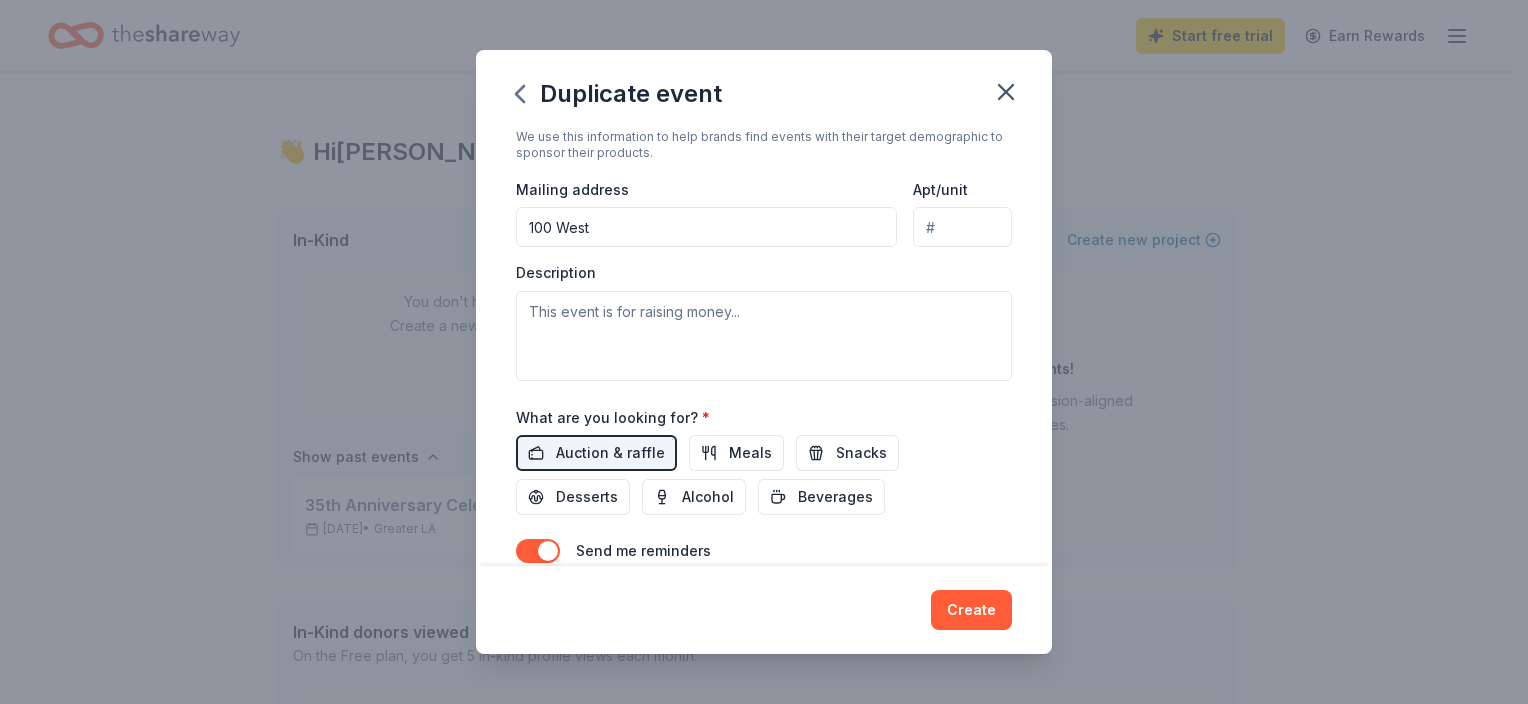type on "[PERSON_NAME][GEOGRAPHIC_DATA]" 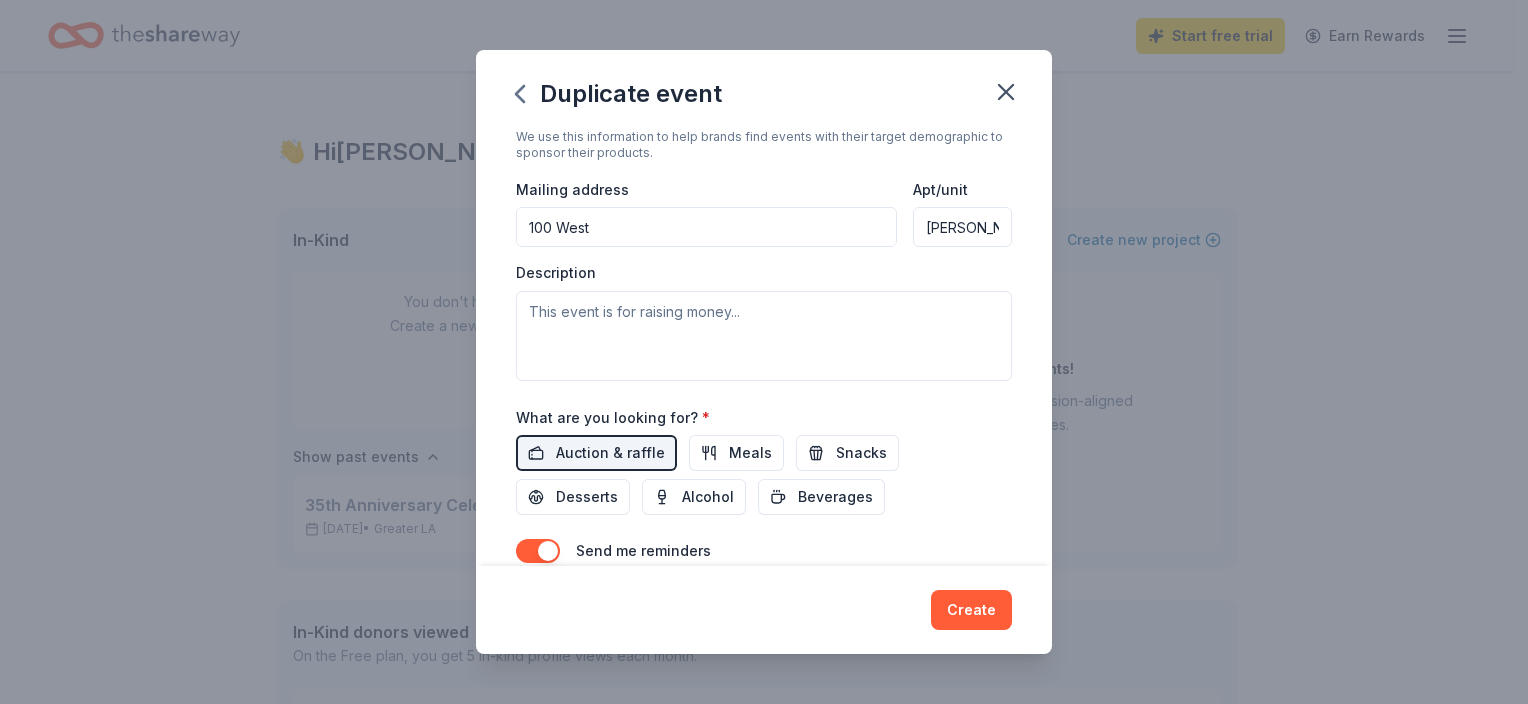 click on "100 West" at bounding box center (706, 227) 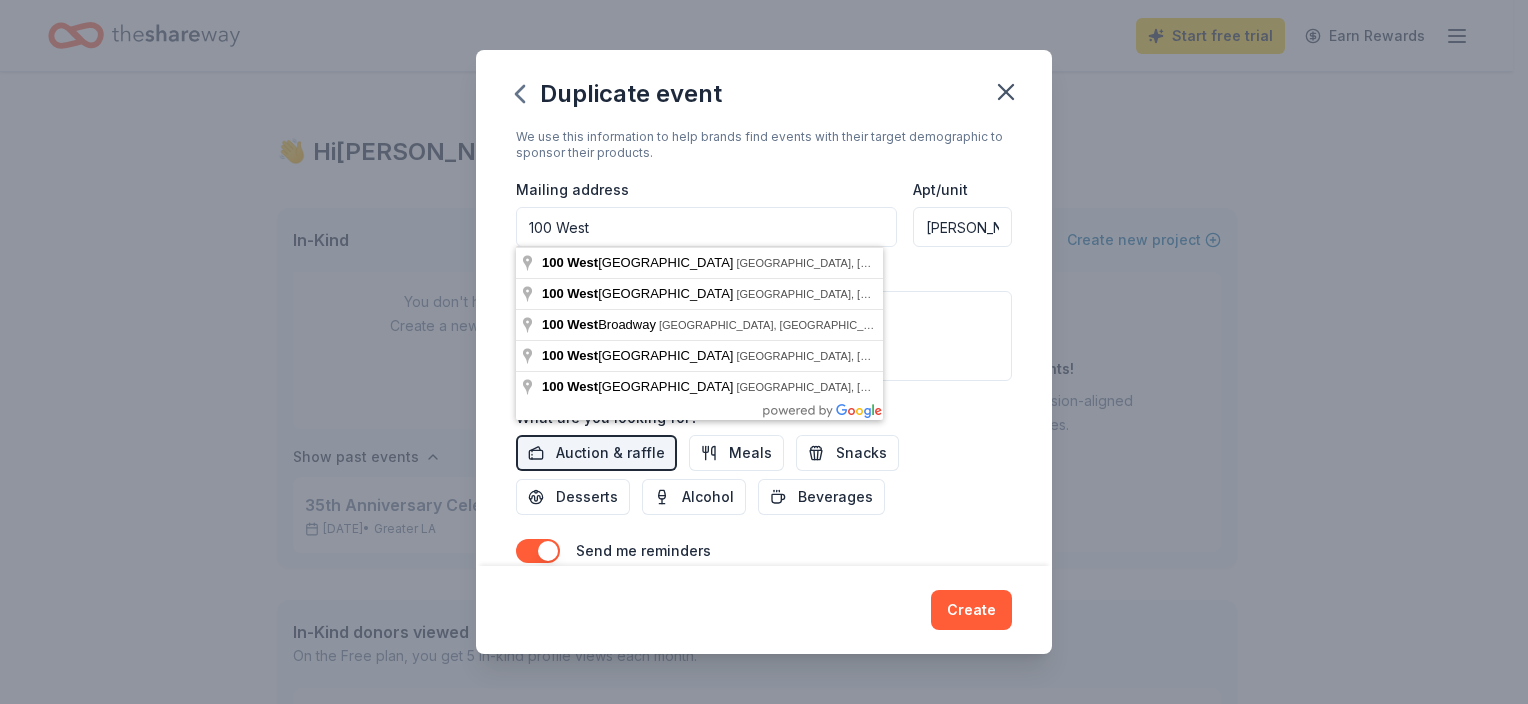 type on "[STREET_ADDRESS][PERSON_NAME]" 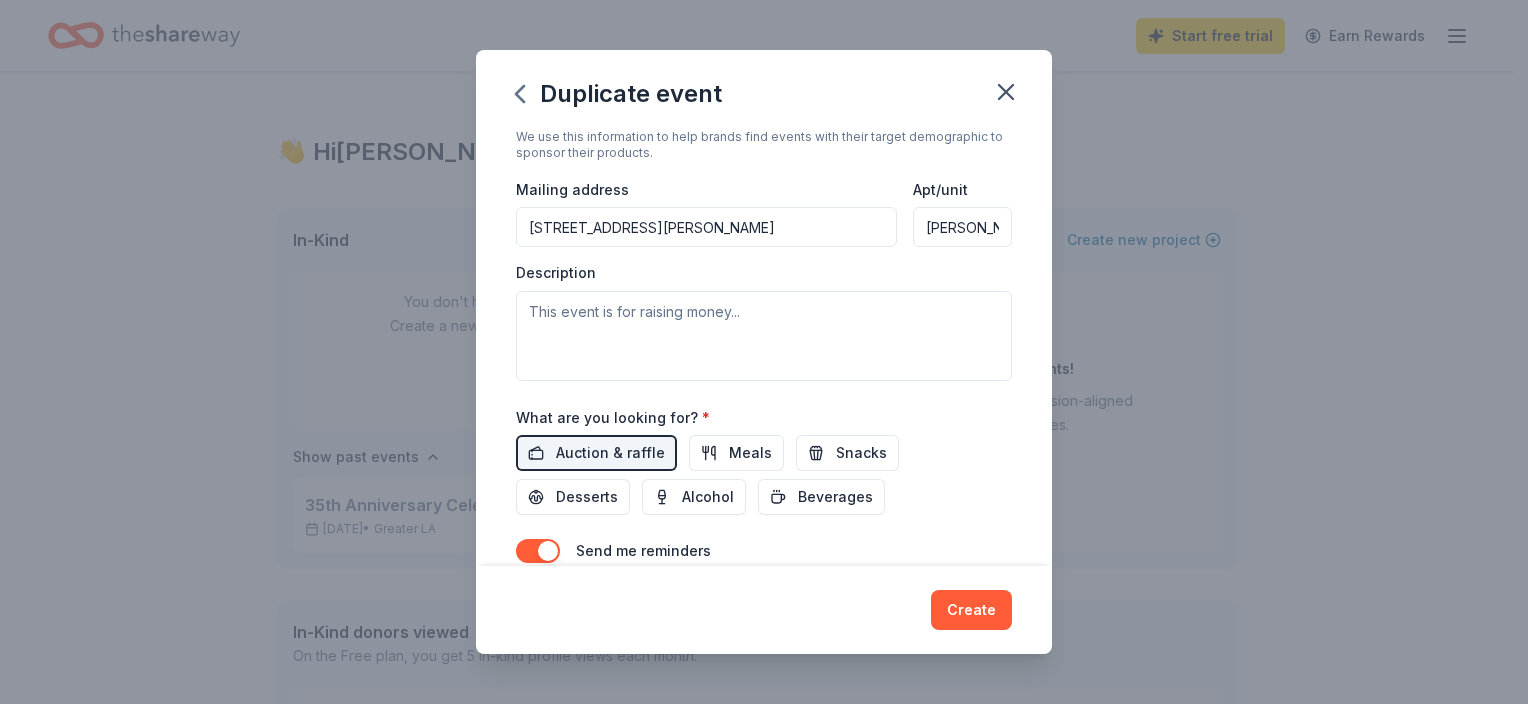 click on "[PERSON_NAME][GEOGRAPHIC_DATA]" at bounding box center (962, 227) 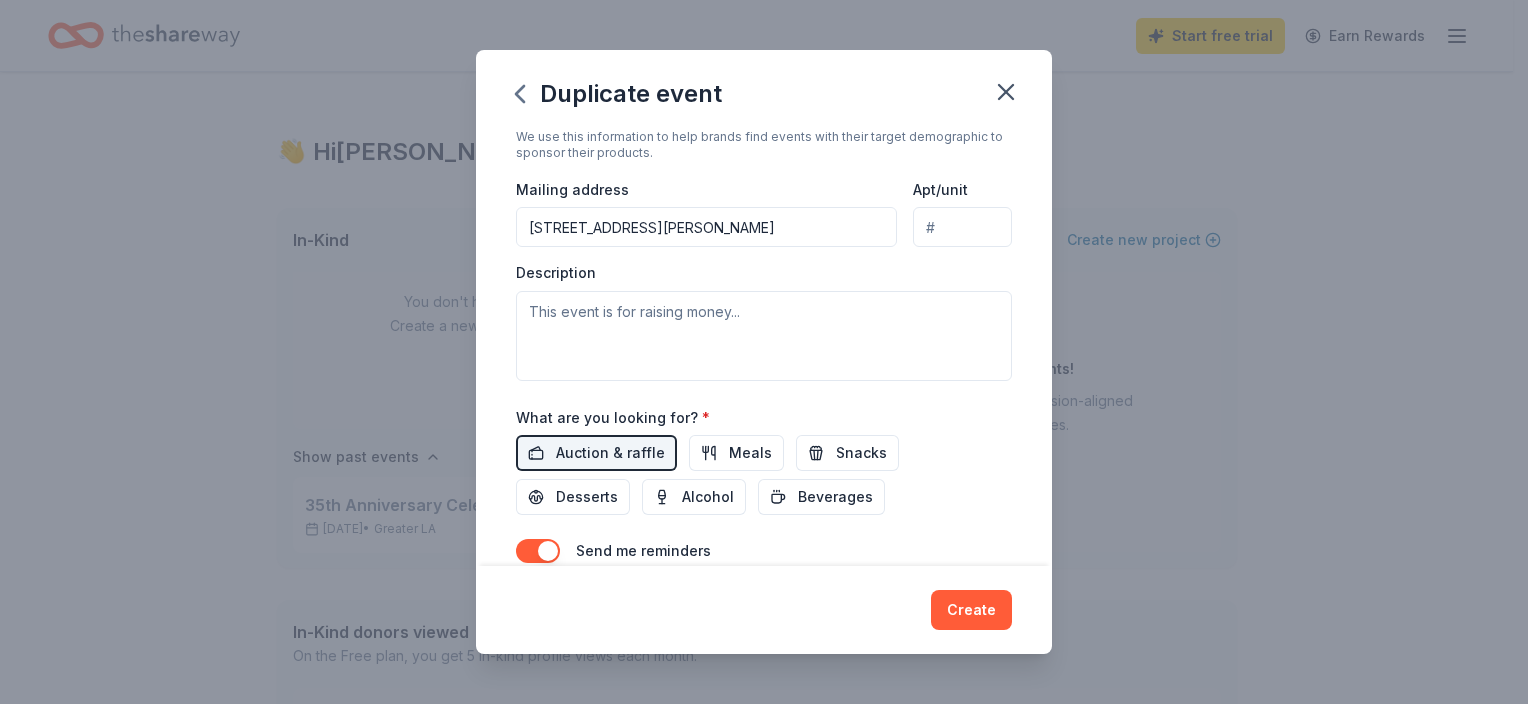 type 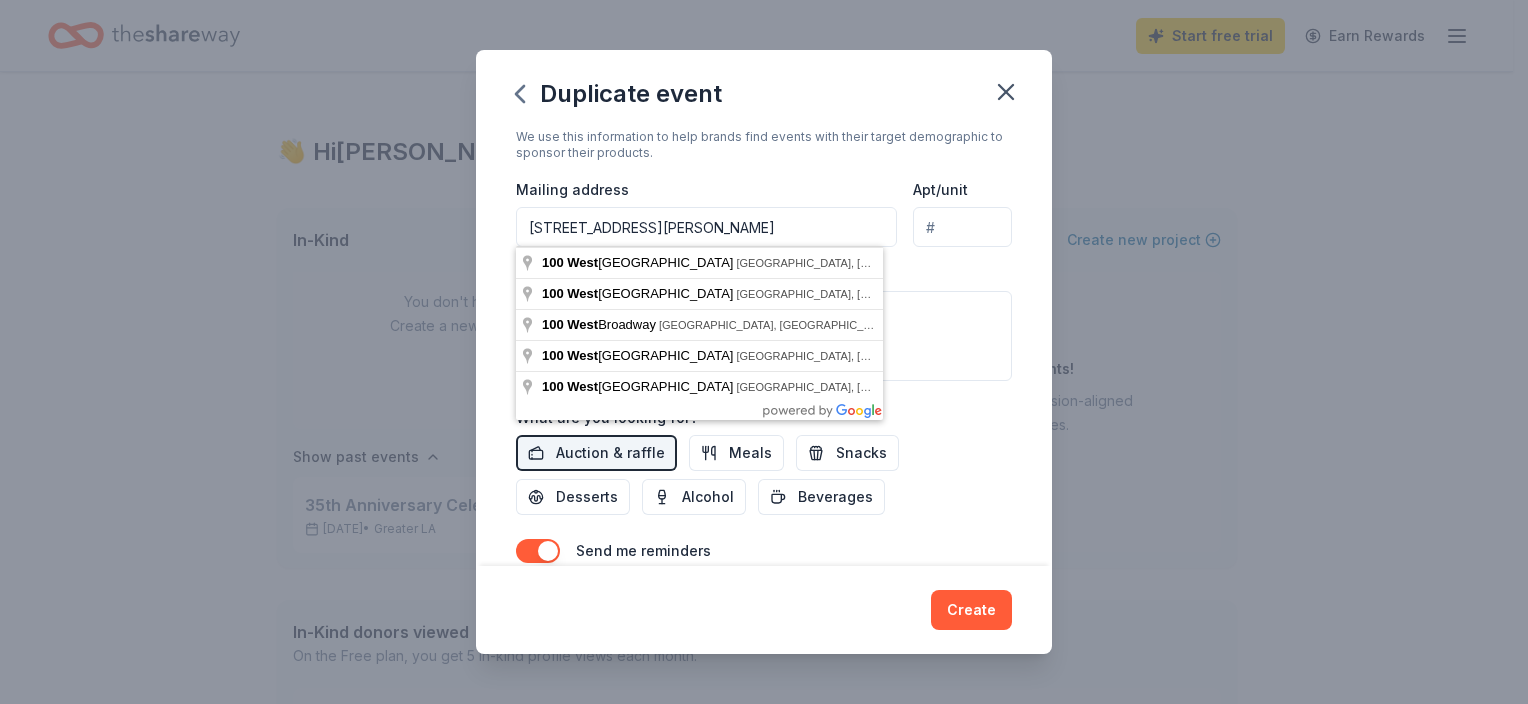 click on "[STREET_ADDRESS][PERSON_NAME]" at bounding box center [706, 227] 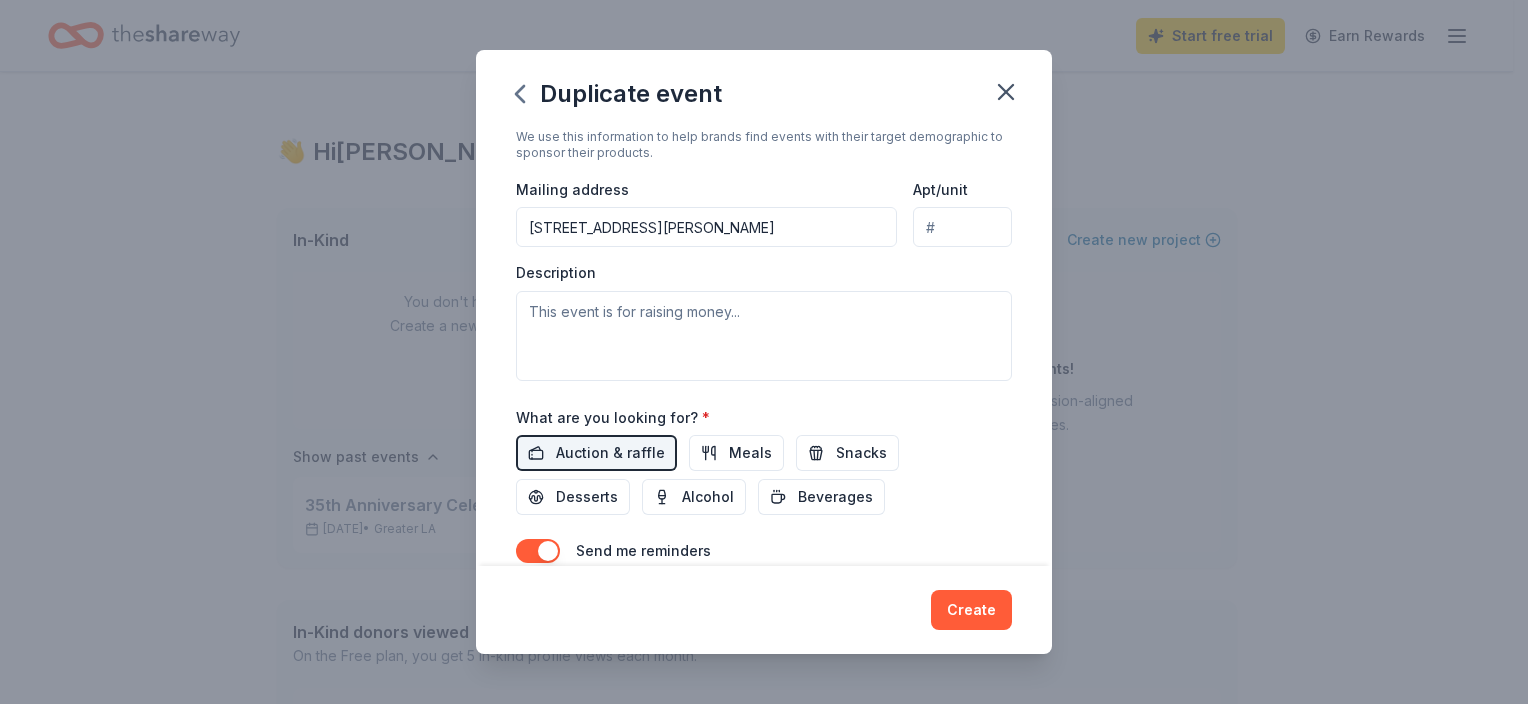 drag, startPoint x: 928, startPoint y: 259, endPoint x: 895, endPoint y: 256, distance: 33.13608 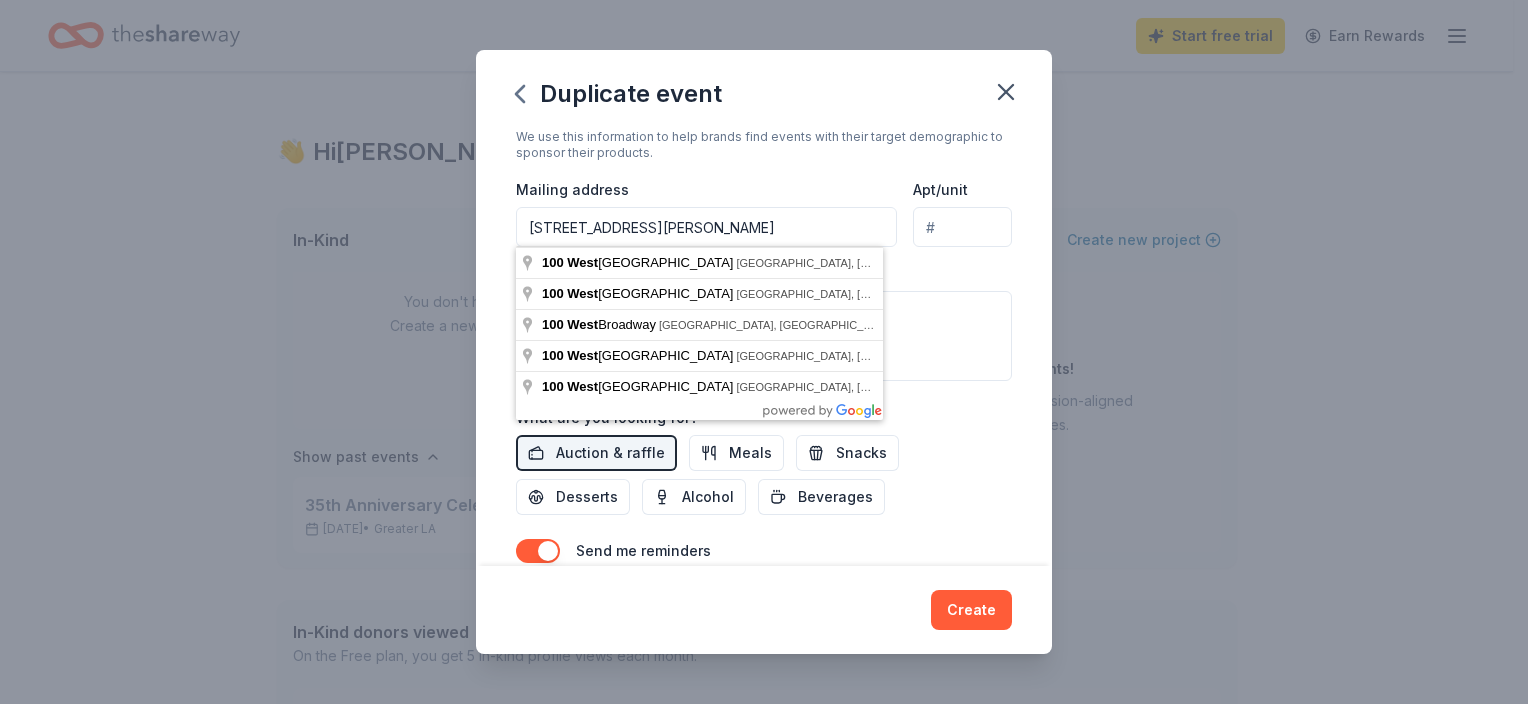 click on "[STREET_ADDRESS][PERSON_NAME]" at bounding box center (706, 227) 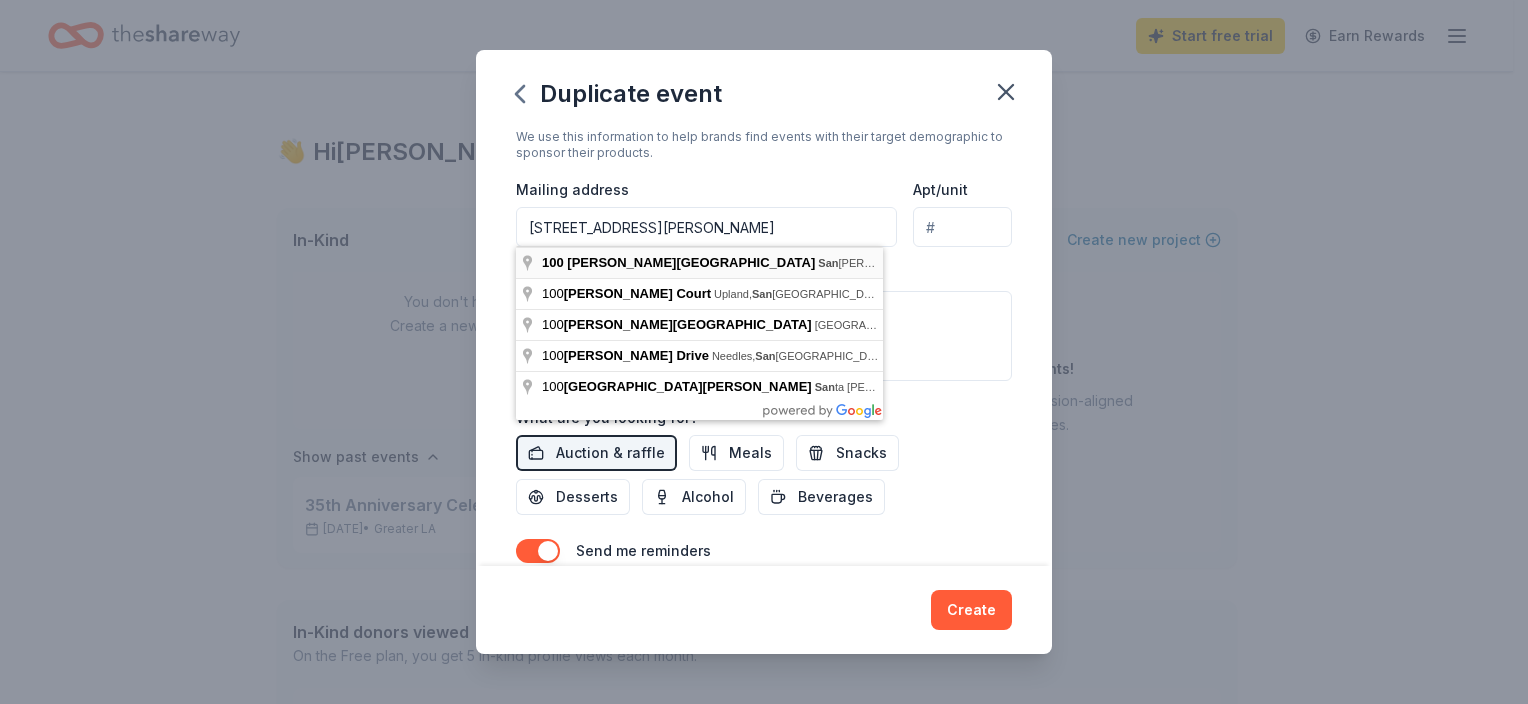 type on "[STREET_ADDRESS][PERSON_NAME]" 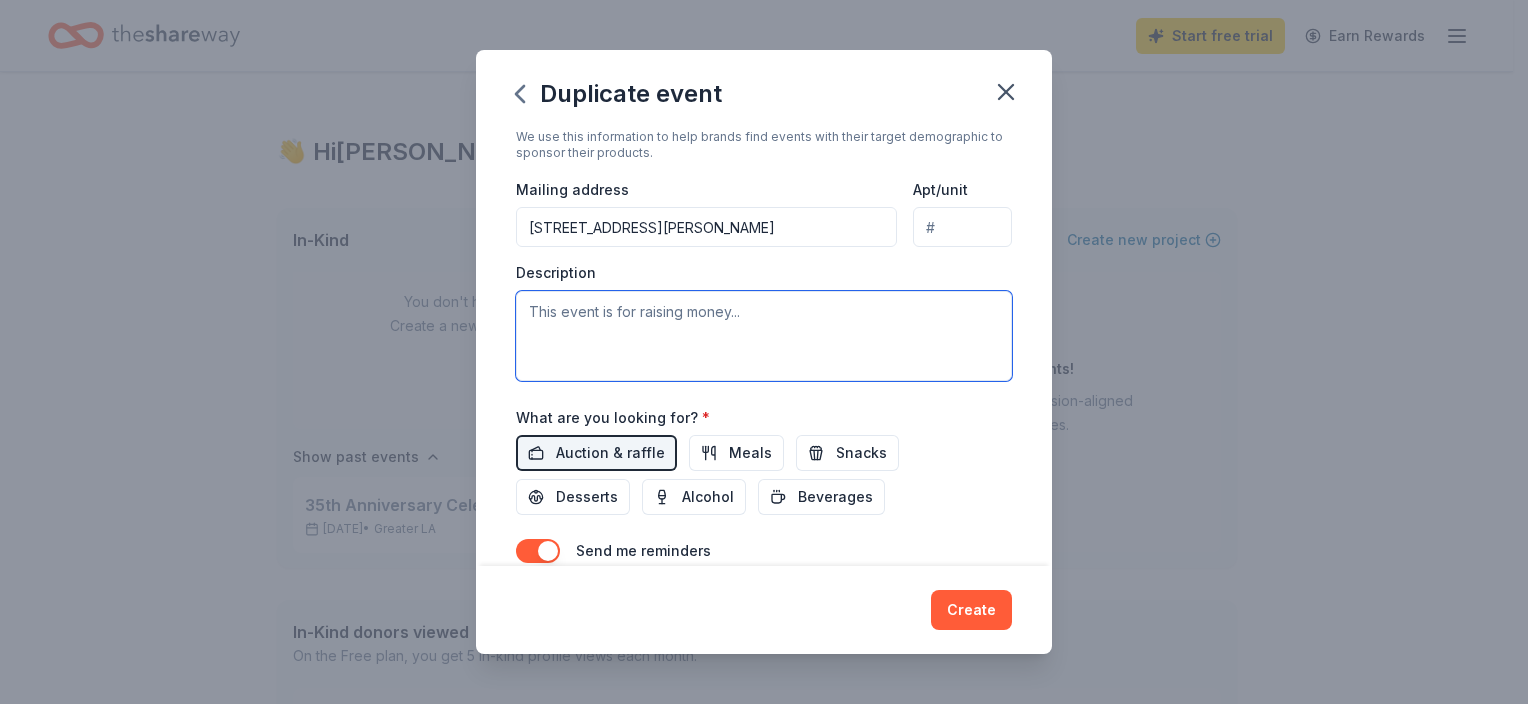 click at bounding box center [764, 336] 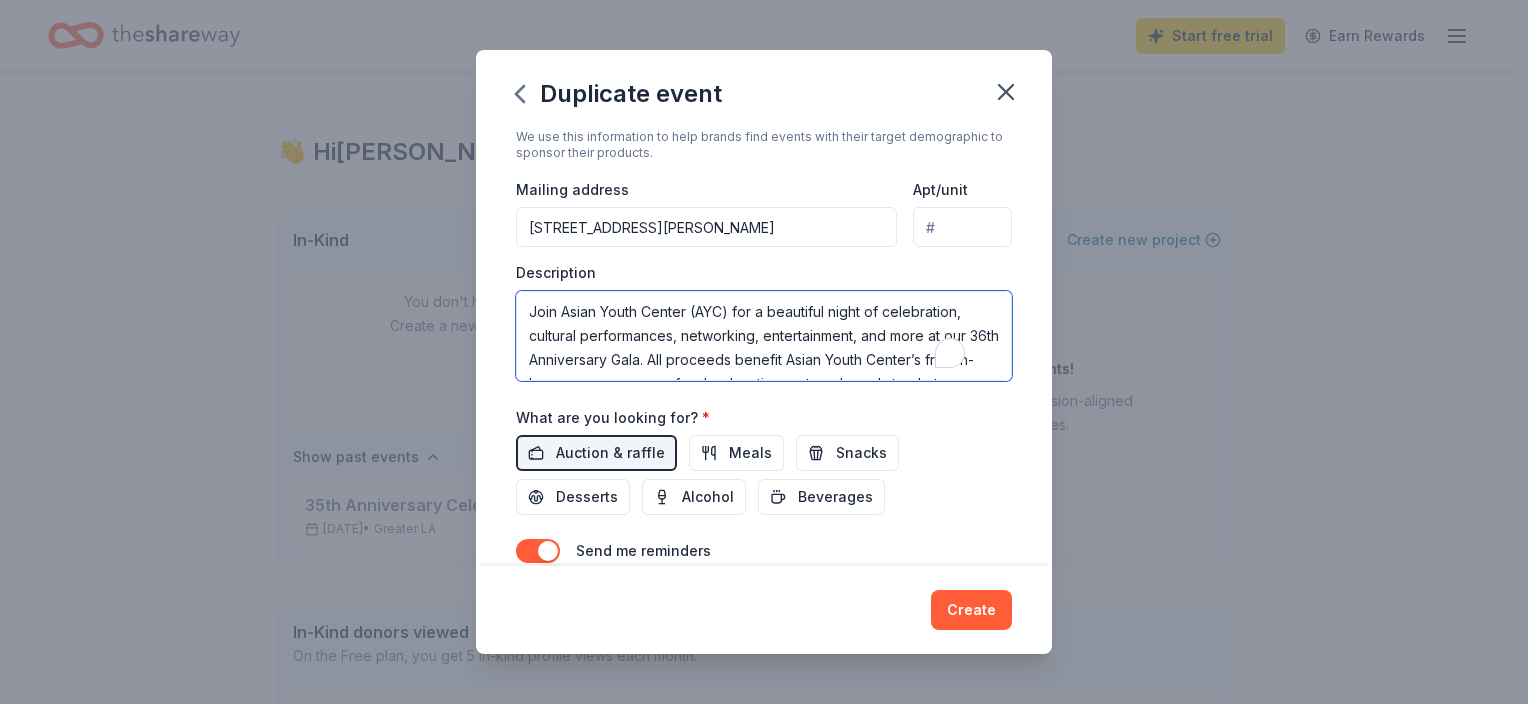 scroll, scrollTop: 36, scrollLeft: 0, axis: vertical 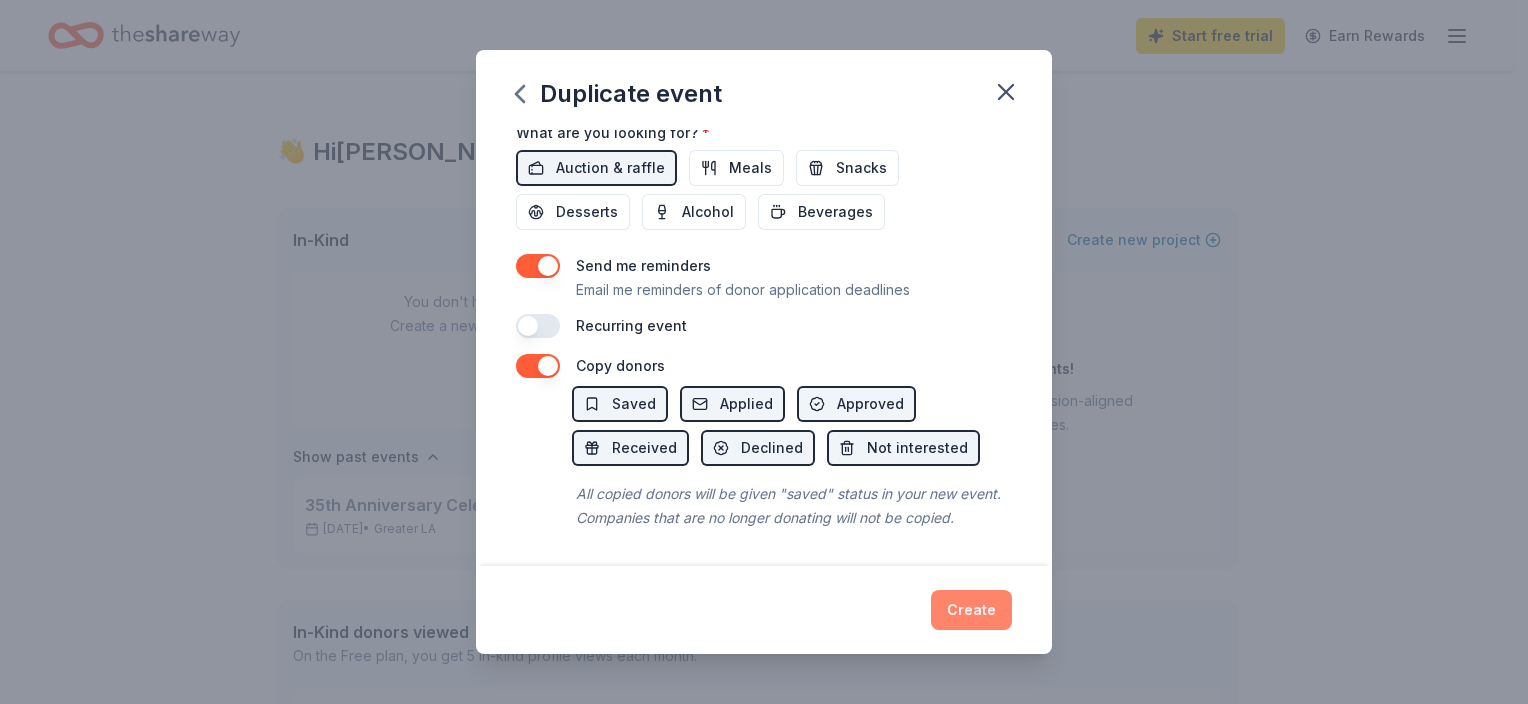 type on "Join Asian Youth Center (AYC) for a beautiful night of celebration, cultural performances, networking, entertainment, and more at our 36th Anniversary Gala. All proceeds benefit Asian Youth Center’s free in-language emergency food, education, outreach, and stop hate services." 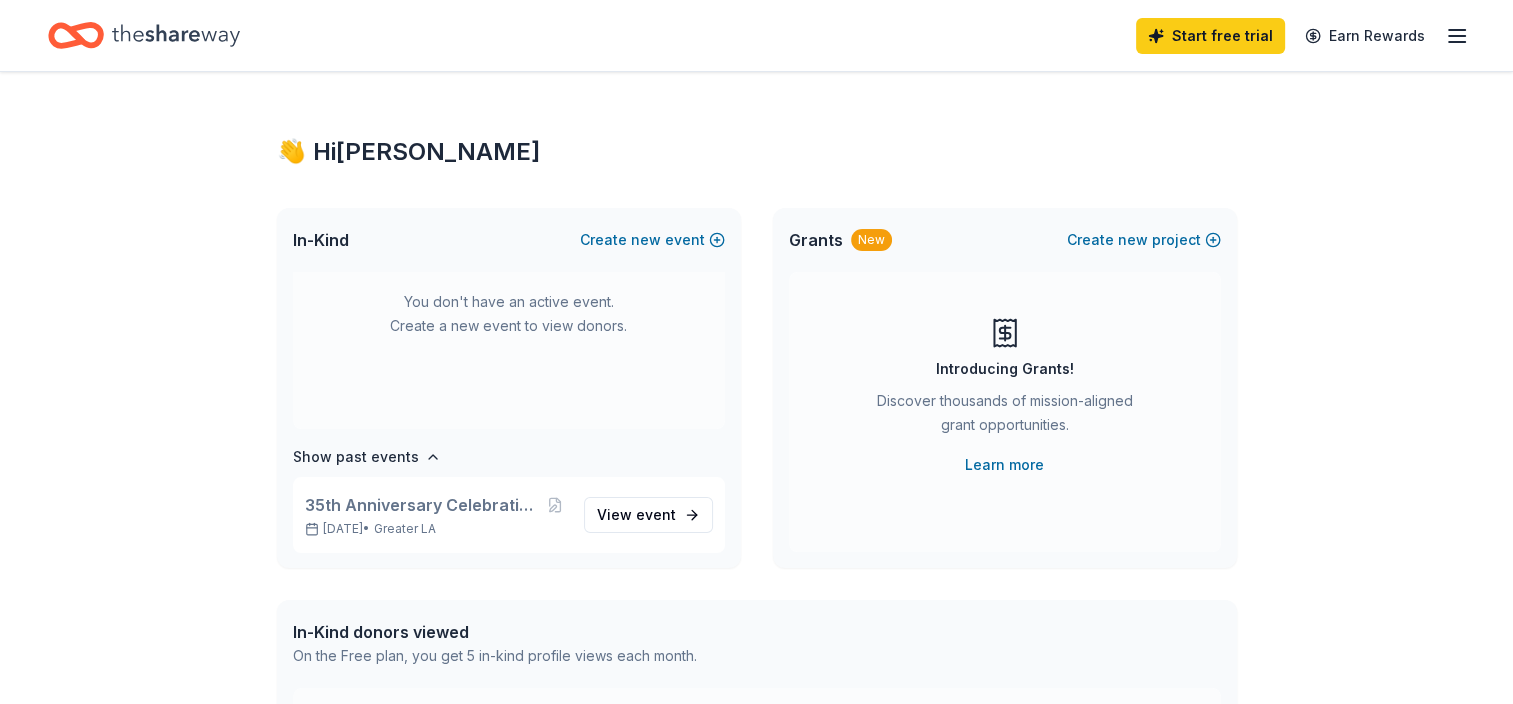 scroll, scrollTop: 0, scrollLeft: 0, axis: both 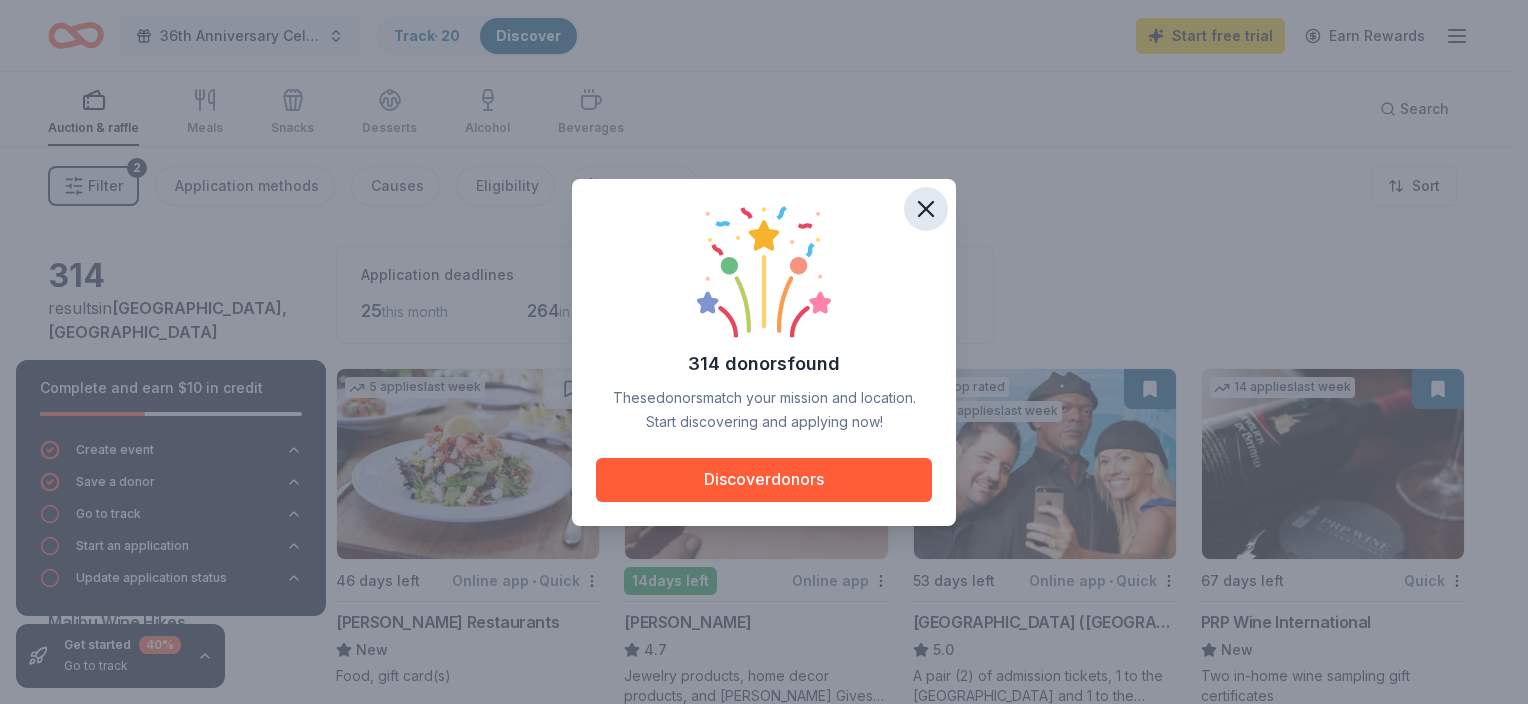 click 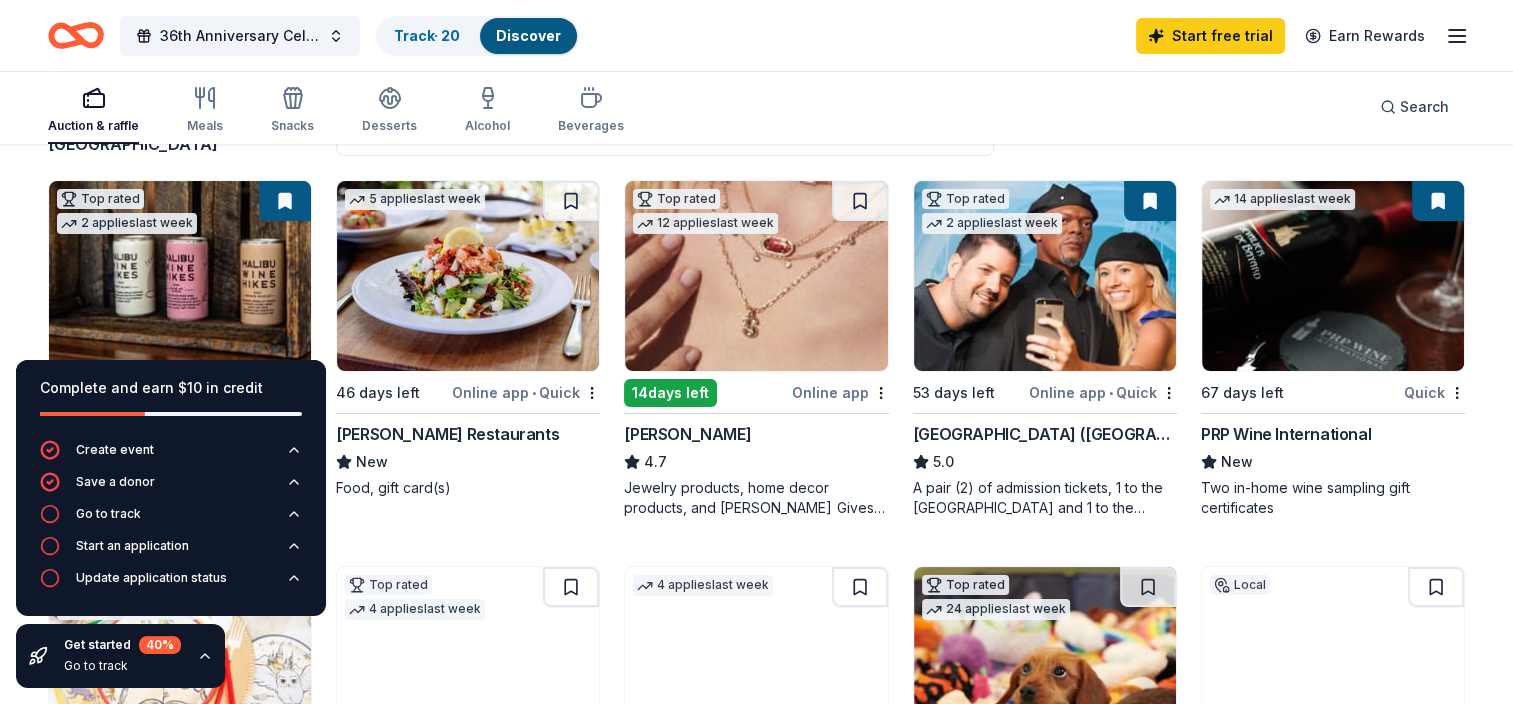 scroll, scrollTop: 196, scrollLeft: 0, axis: vertical 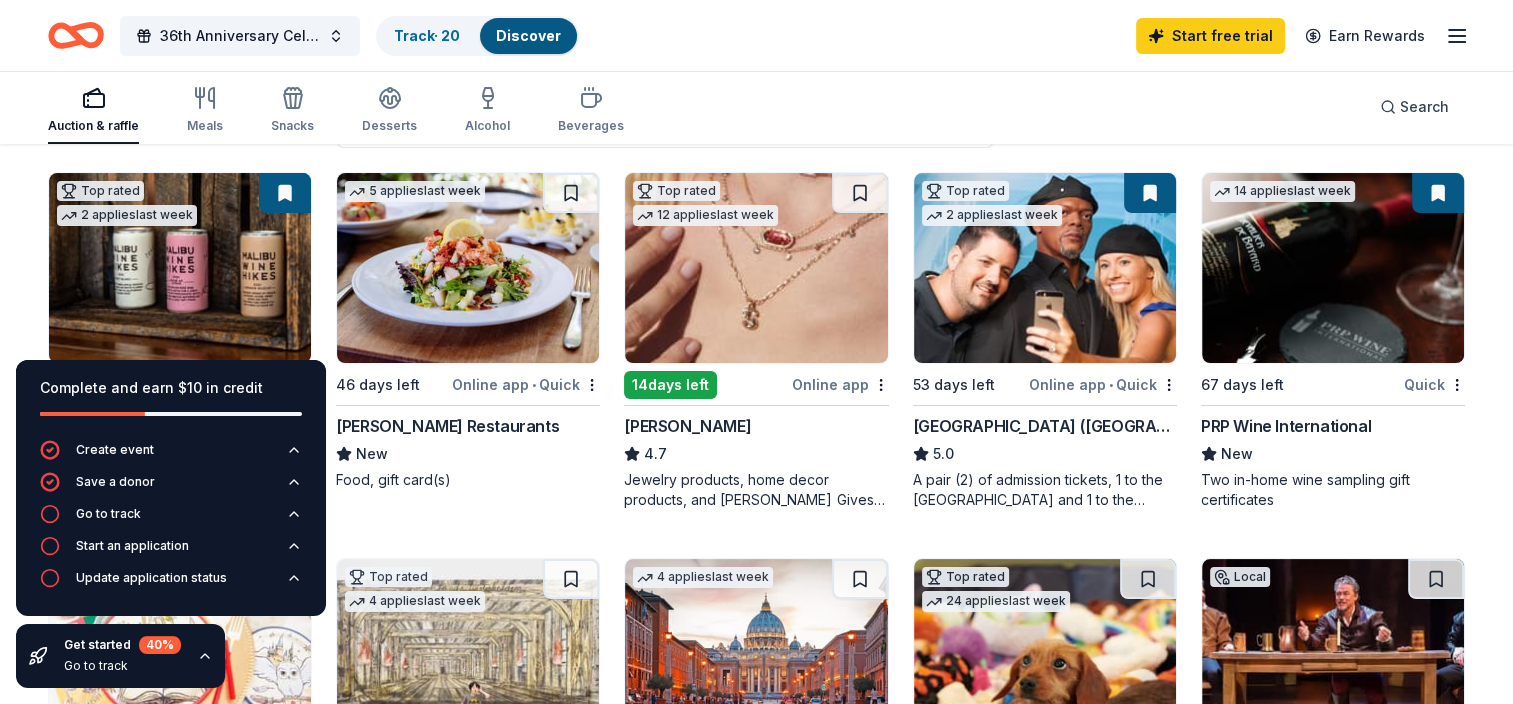 click at bounding box center (1045, 268) 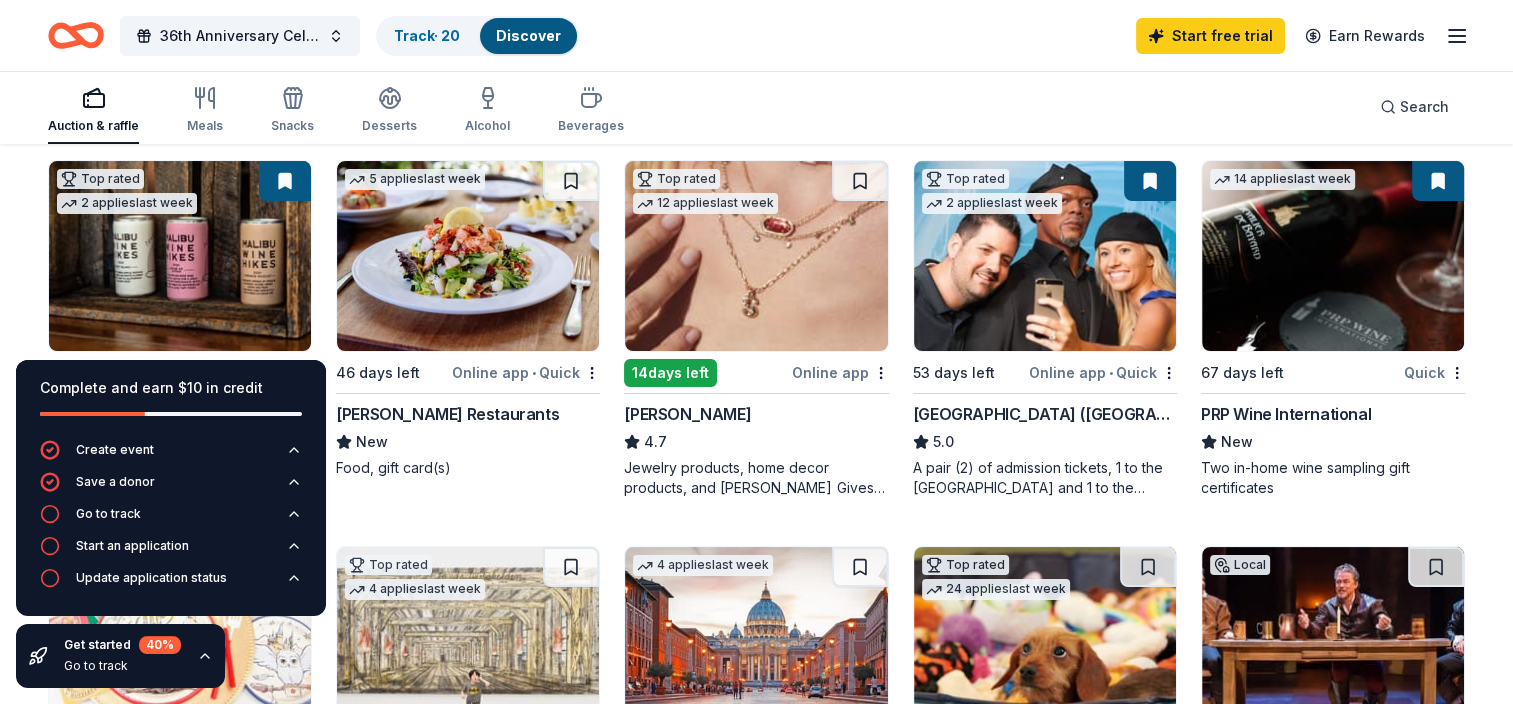 scroll, scrollTop: 208, scrollLeft: 0, axis: vertical 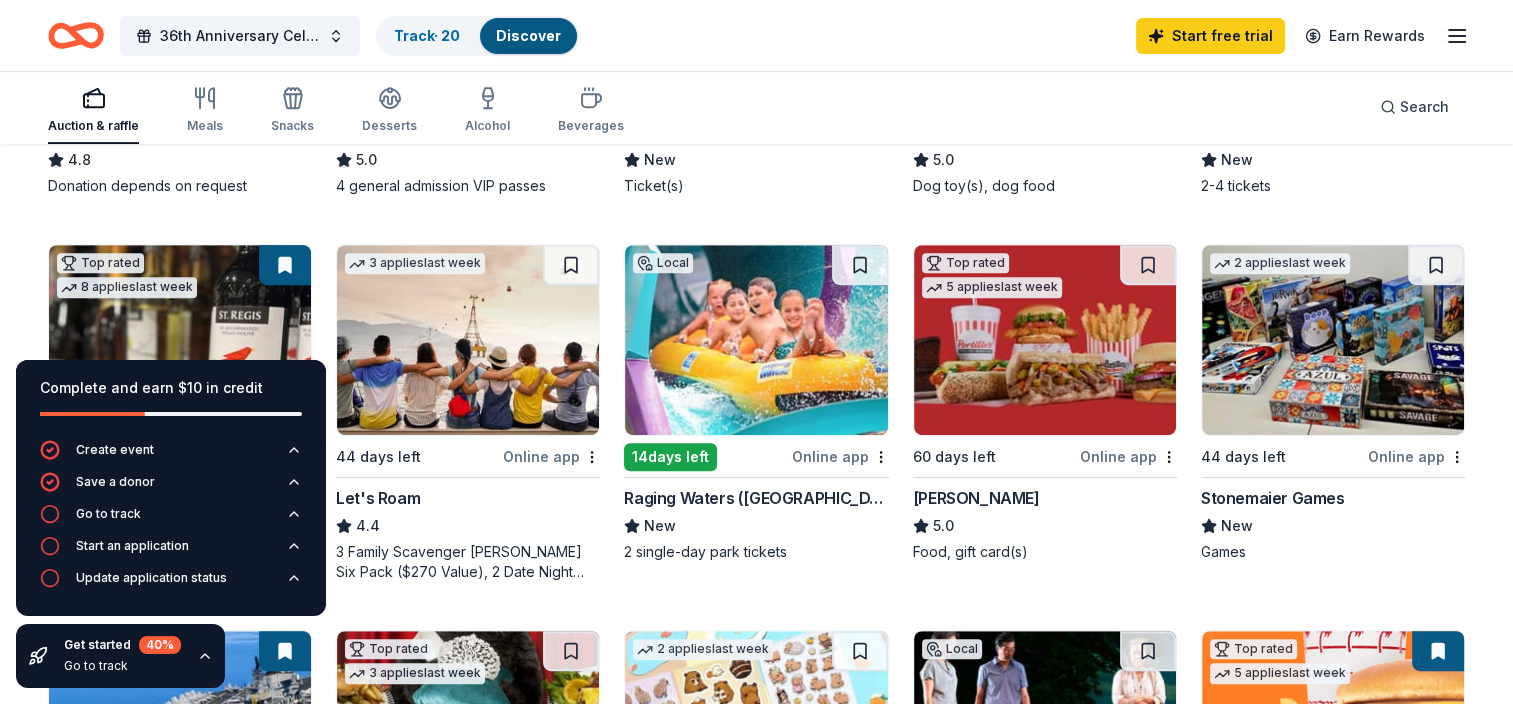 click at bounding box center [756, 340] 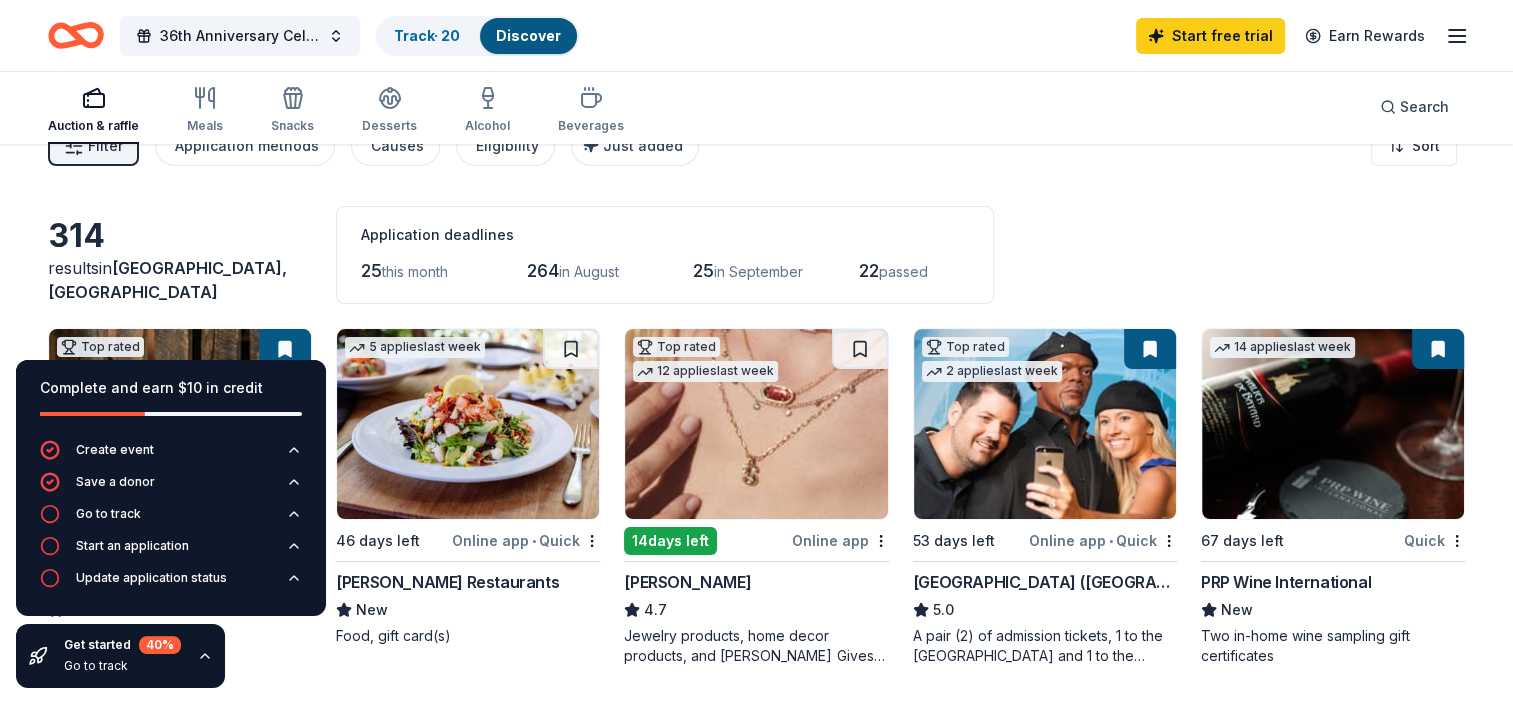 scroll, scrollTop: 0, scrollLeft: 0, axis: both 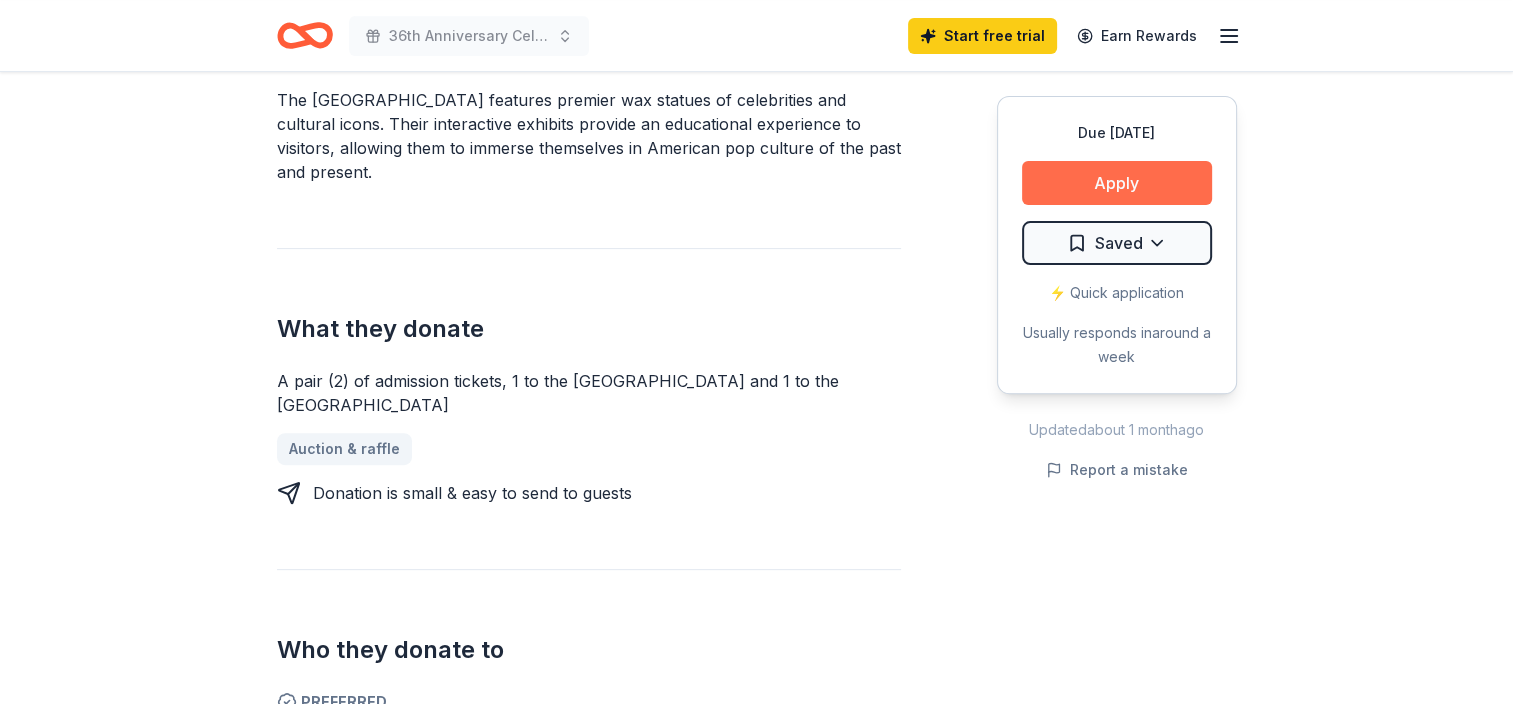 click on "Apply" at bounding box center (1117, 183) 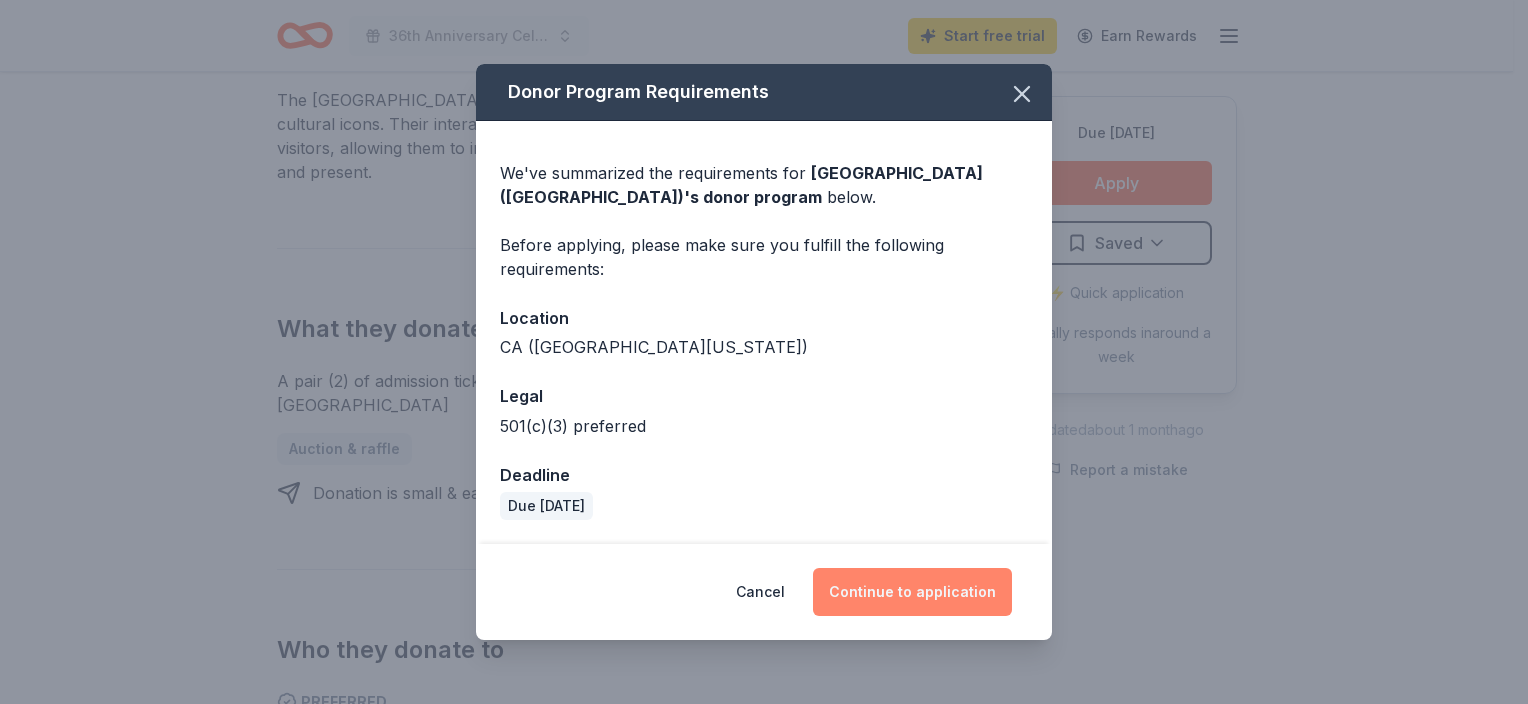 click on "Continue to application" at bounding box center [912, 592] 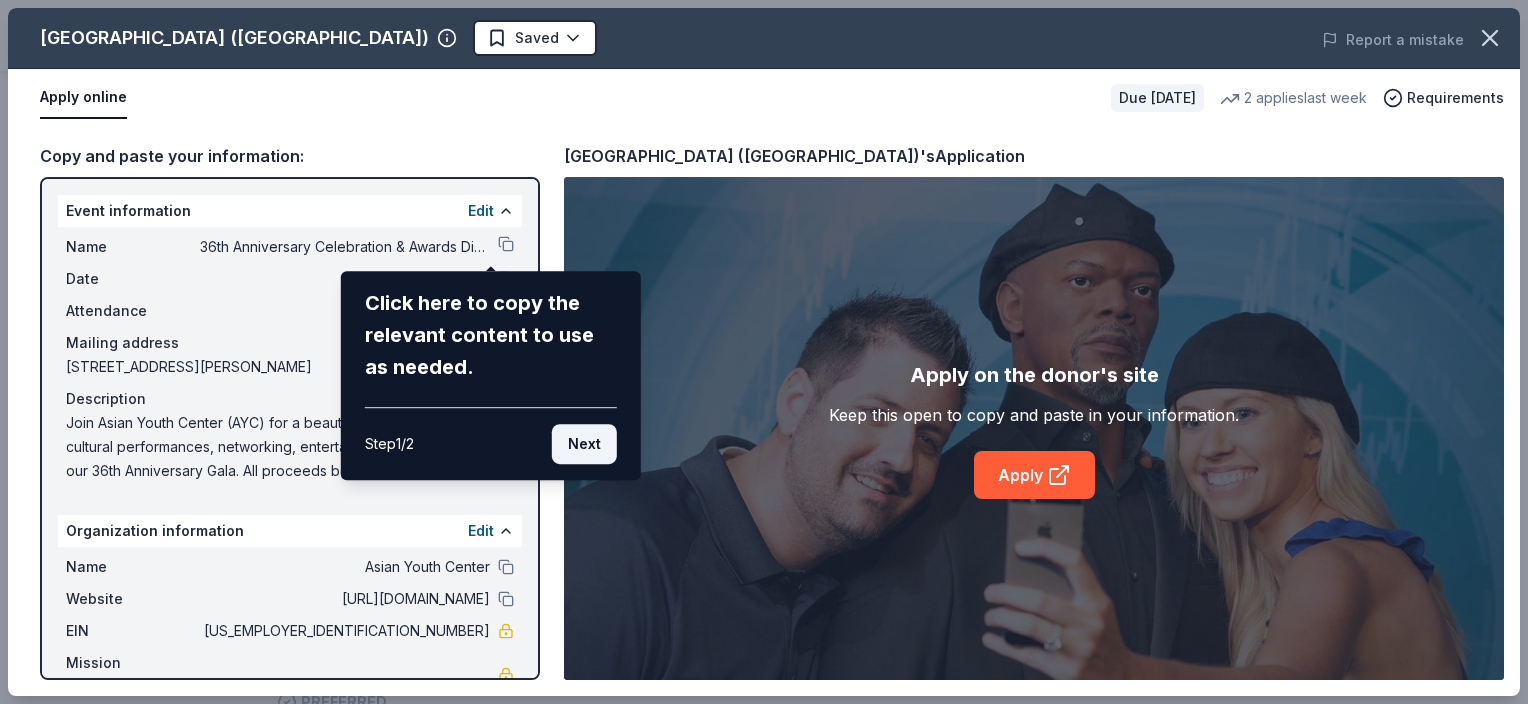 click on "Next" at bounding box center [584, 444] 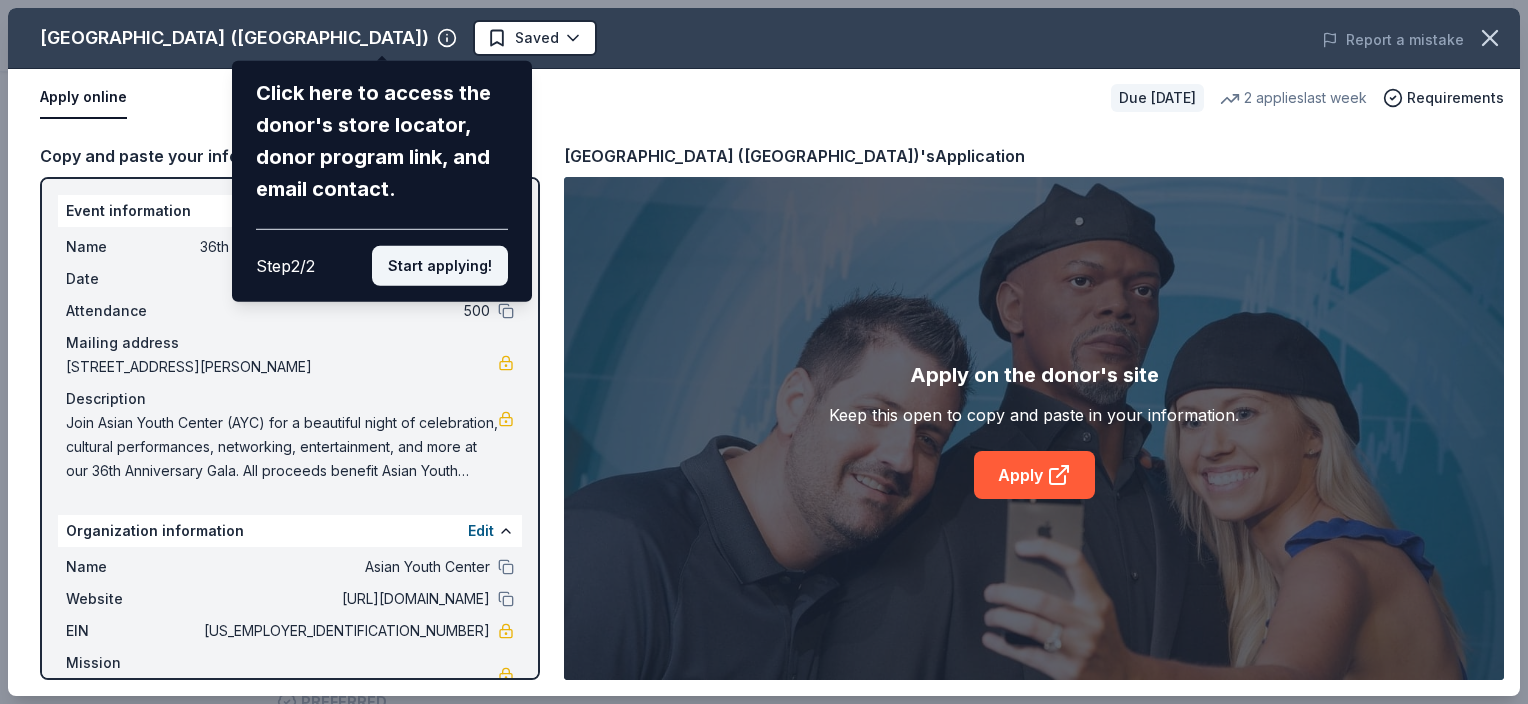 click on "Start applying!" at bounding box center [440, 266] 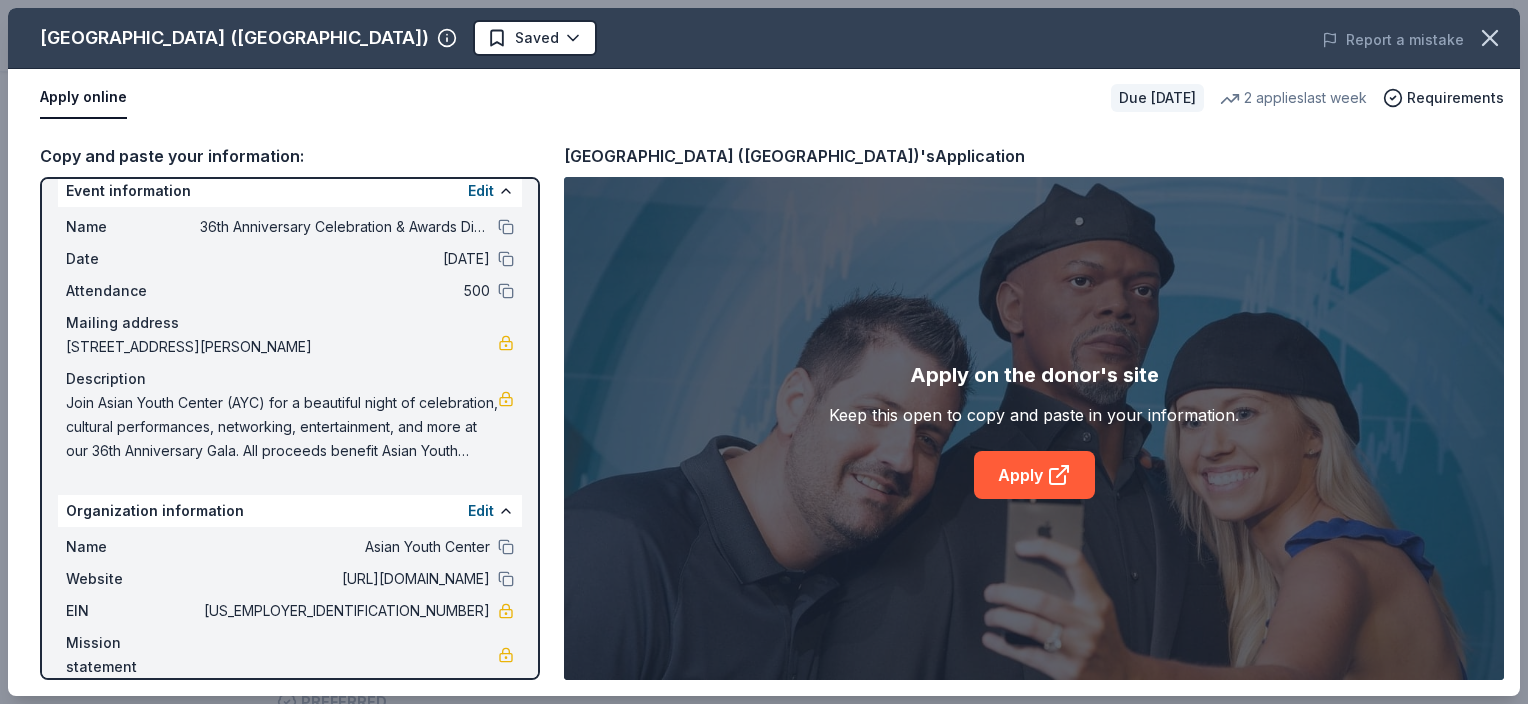 scroll, scrollTop: 0, scrollLeft: 0, axis: both 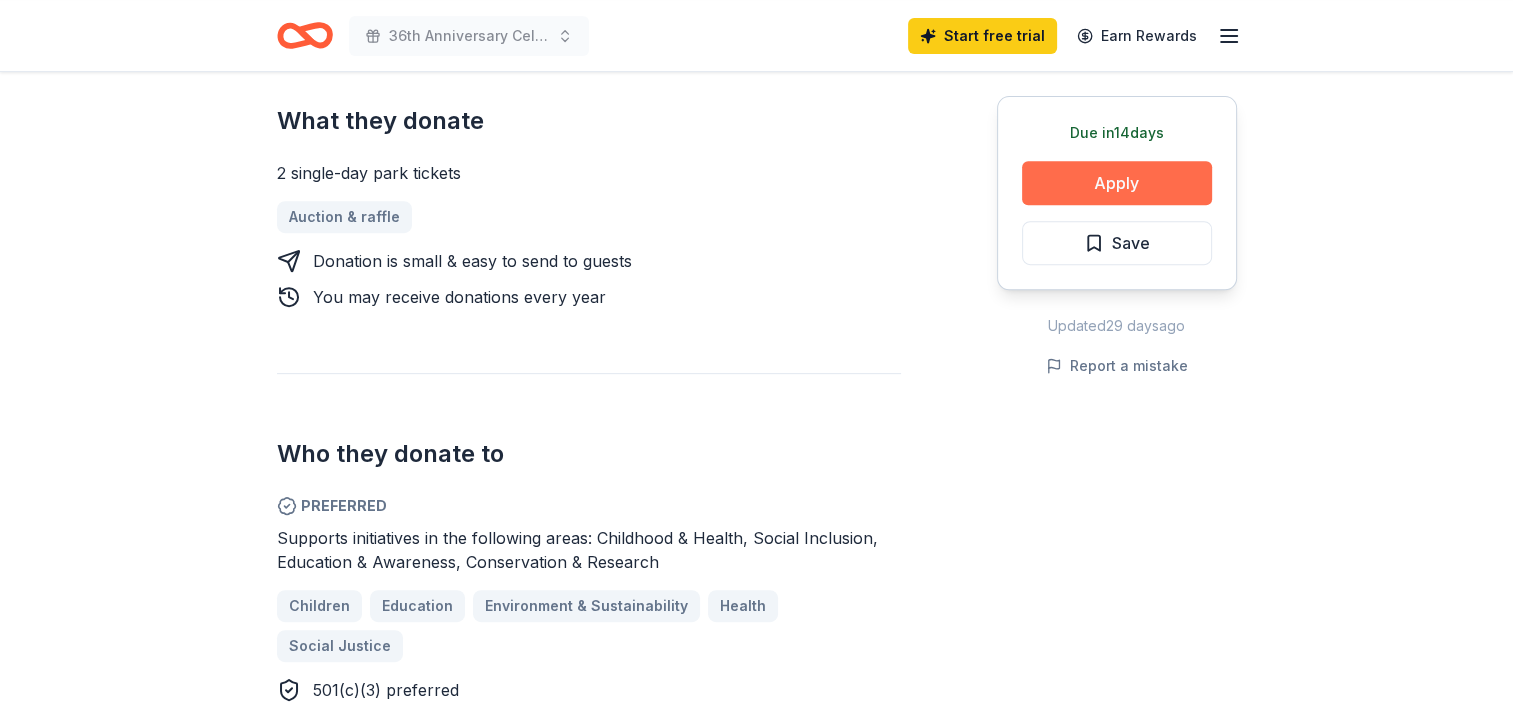 click on "Apply" at bounding box center (1117, 183) 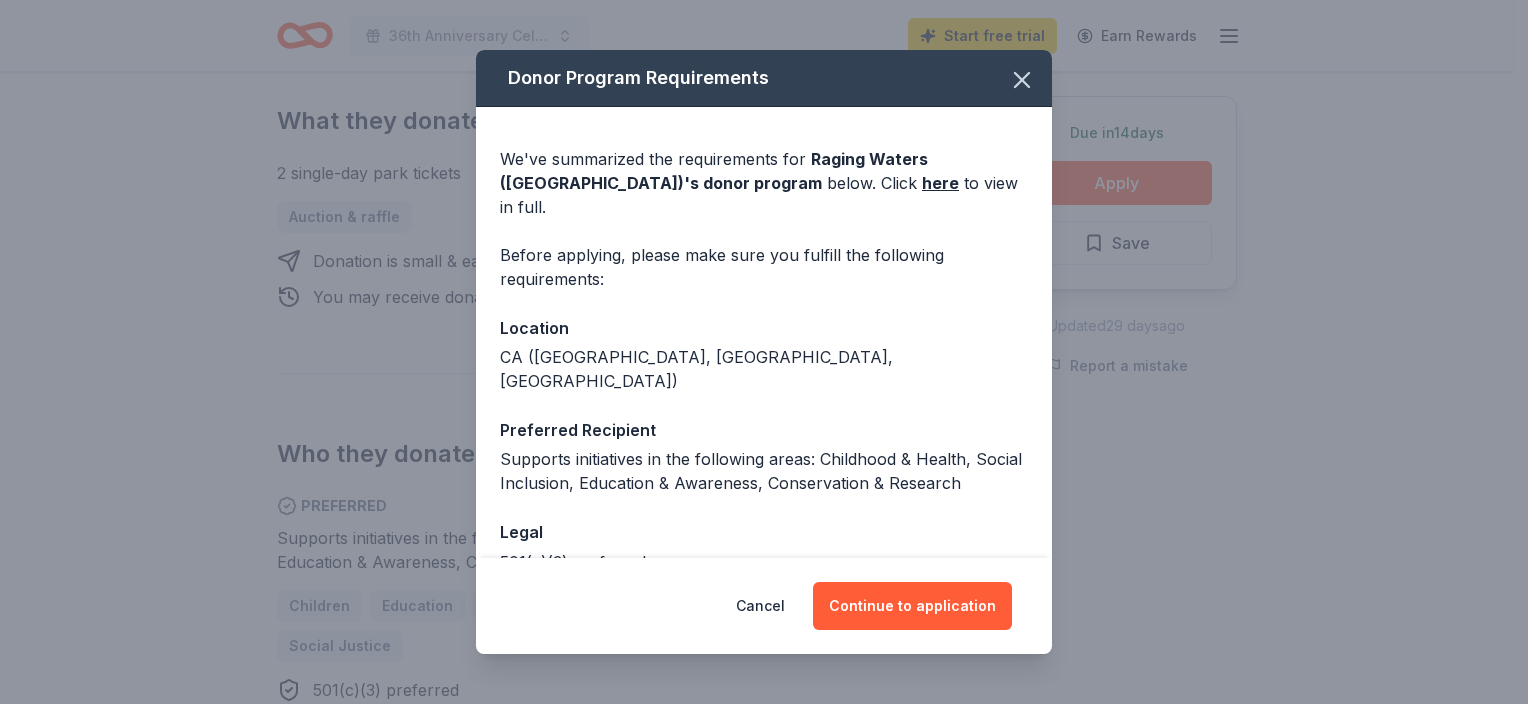 scroll, scrollTop: 73, scrollLeft: 0, axis: vertical 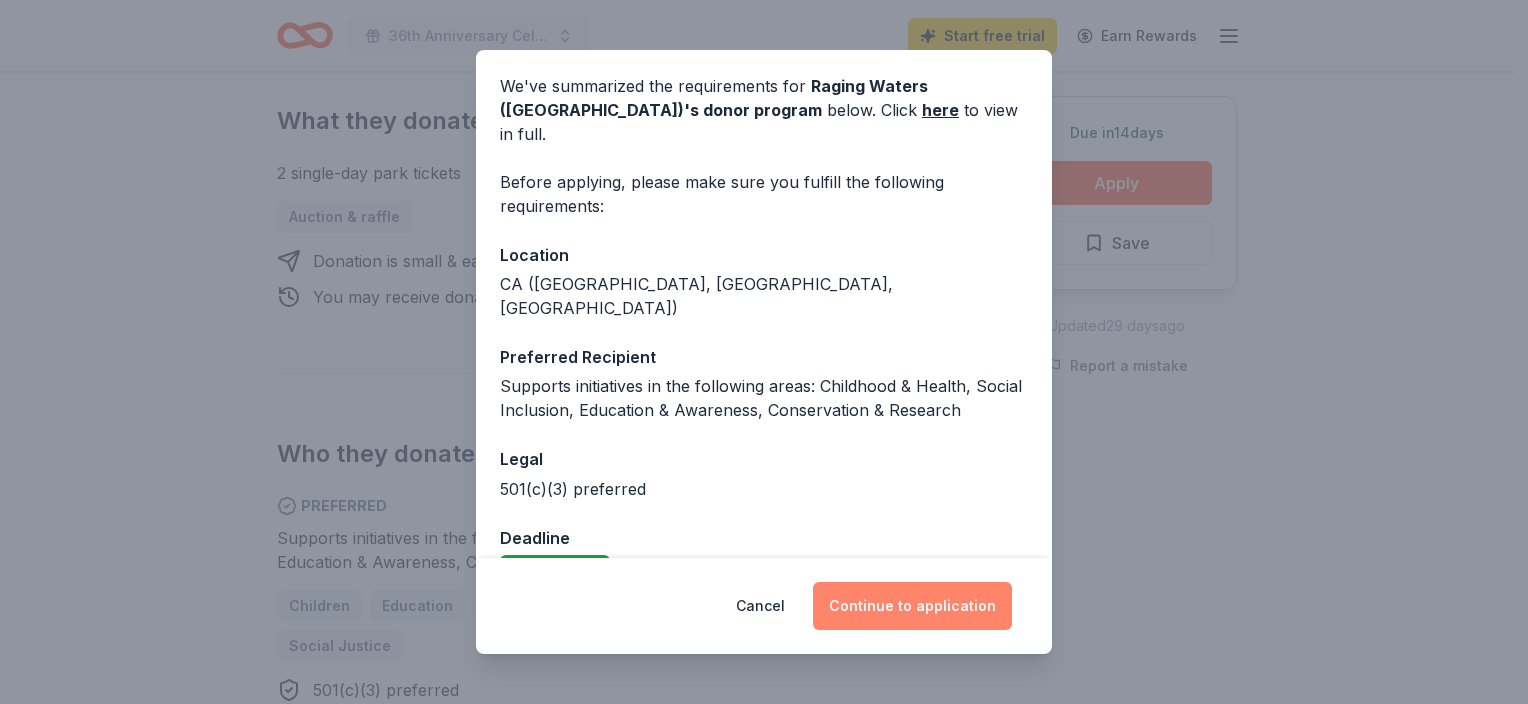 click on "Continue to application" at bounding box center [912, 606] 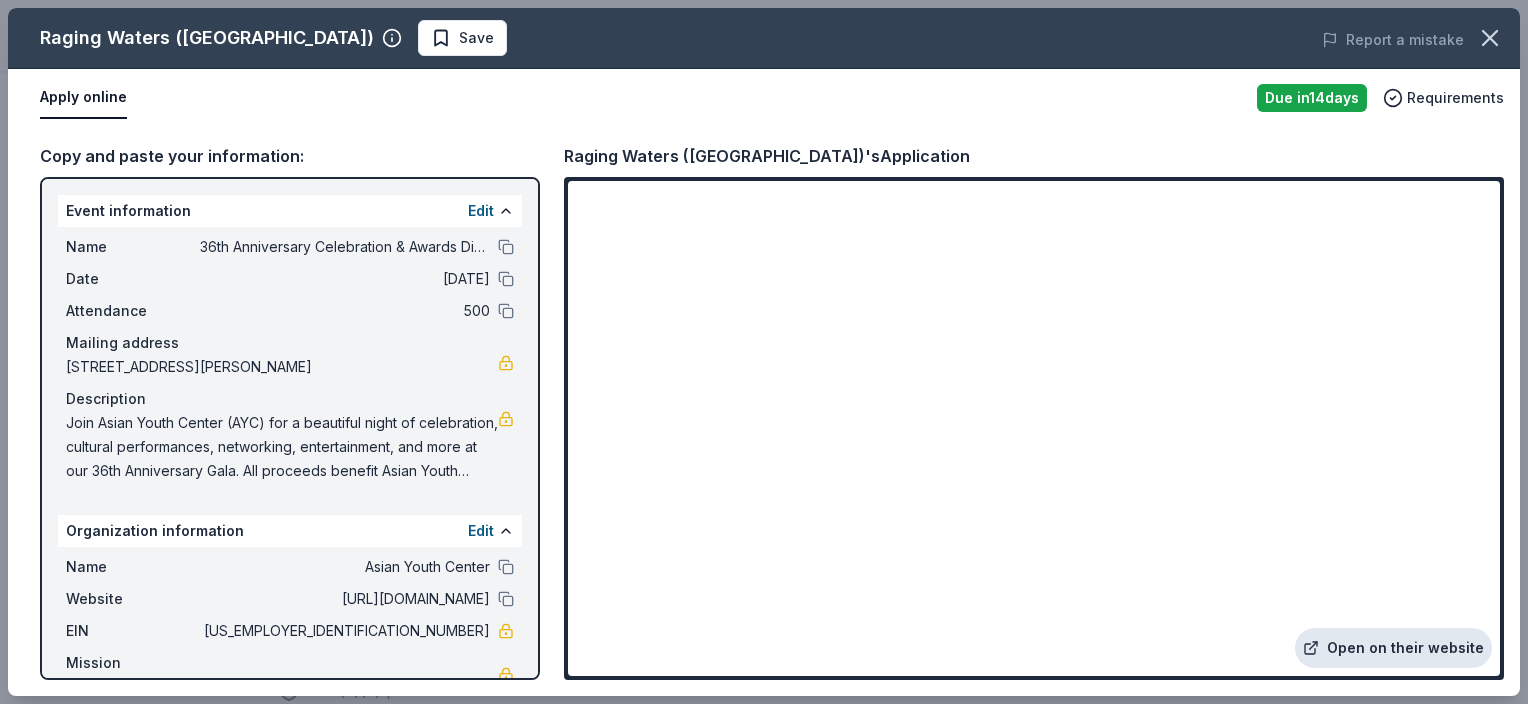 click on "Open on their website" at bounding box center [1393, 648] 